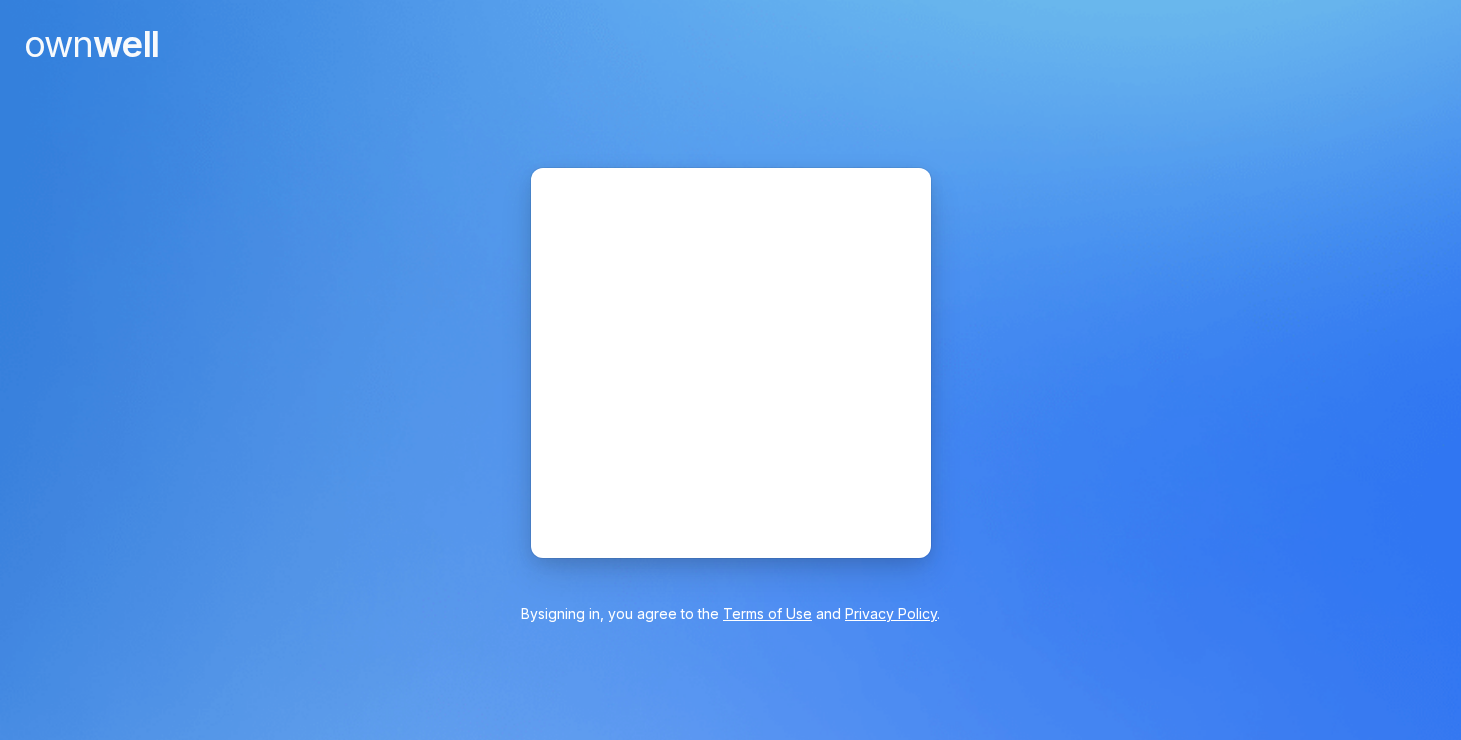 scroll, scrollTop: 0, scrollLeft: 0, axis: both 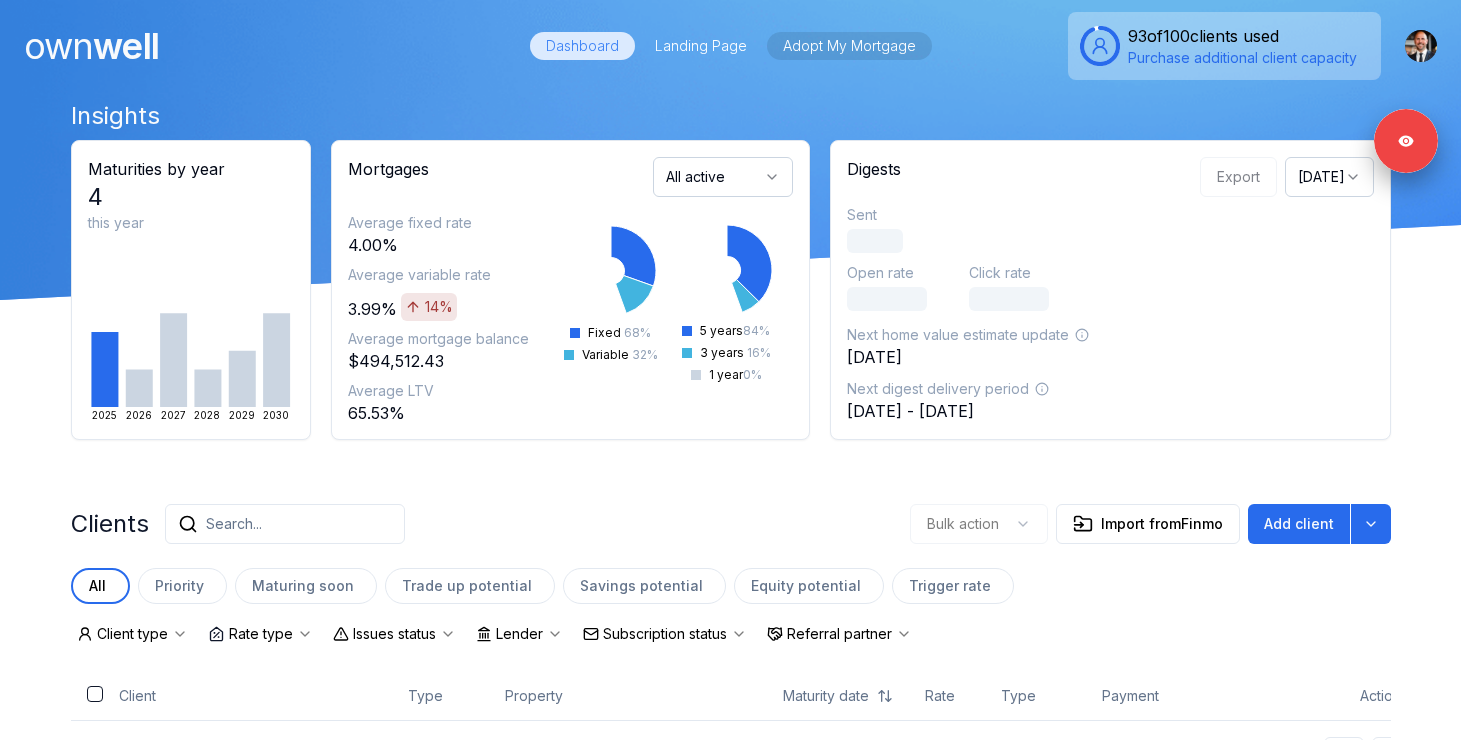 click on "Adopt My Mortgage" at bounding box center [849, 46] 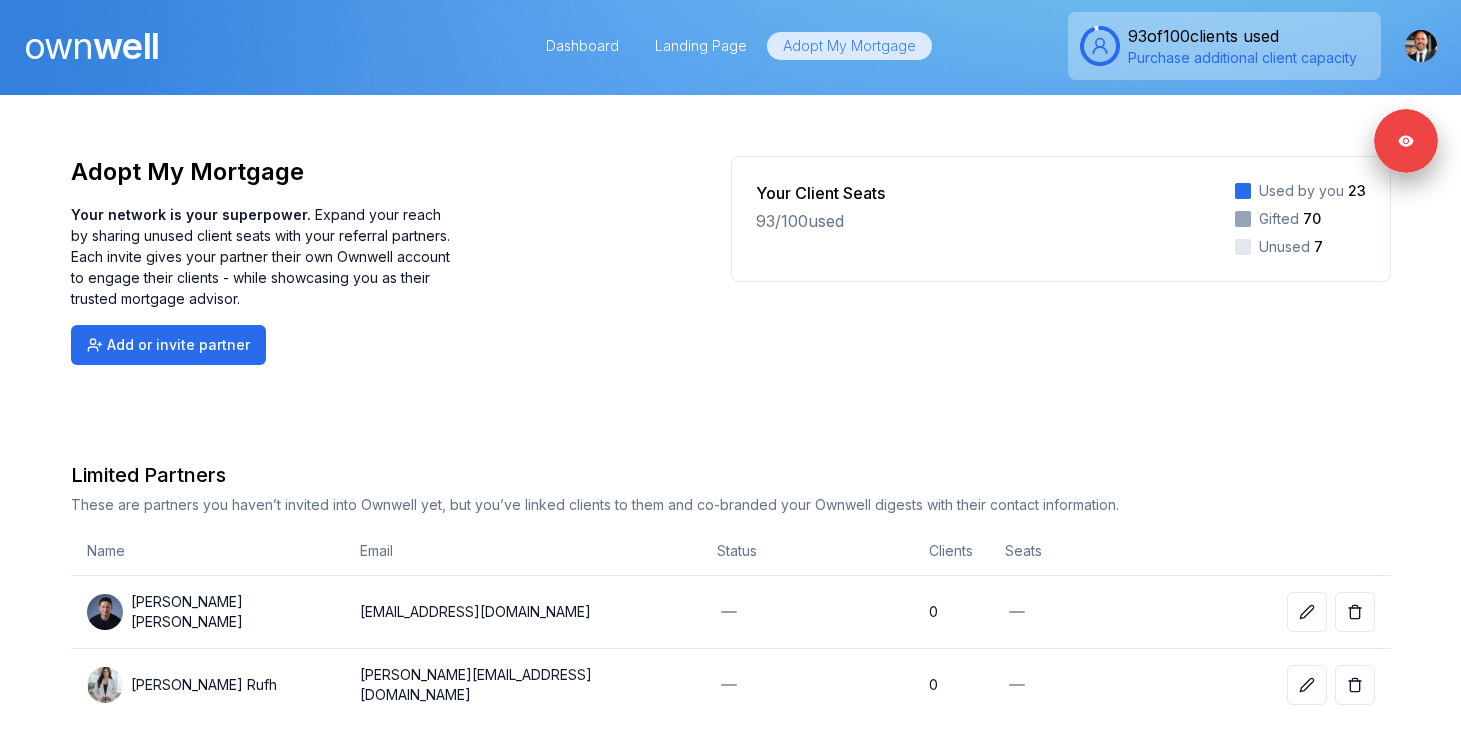 scroll, scrollTop: 579, scrollLeft: 0, axis: vertical 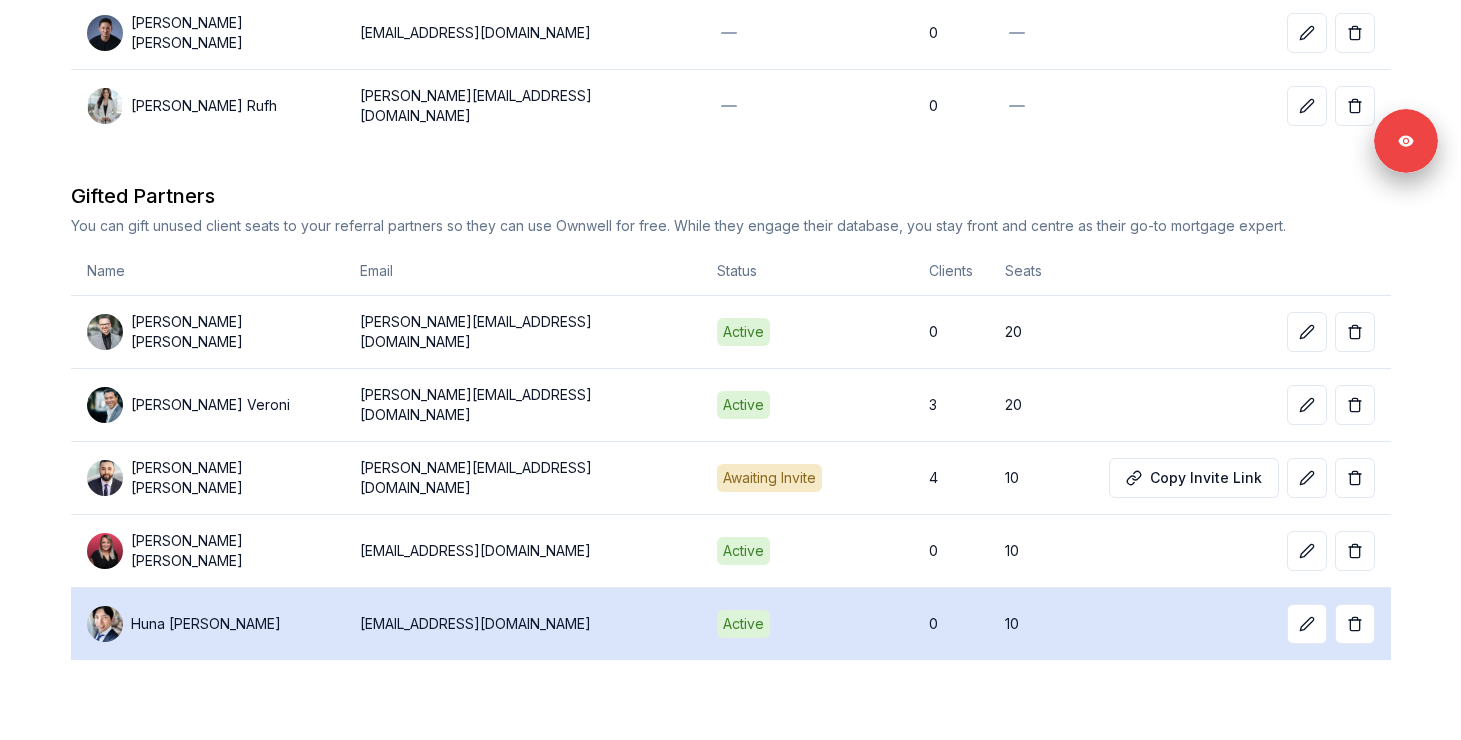 click on "Huna   Yoo" at bounding box center [206, 624] 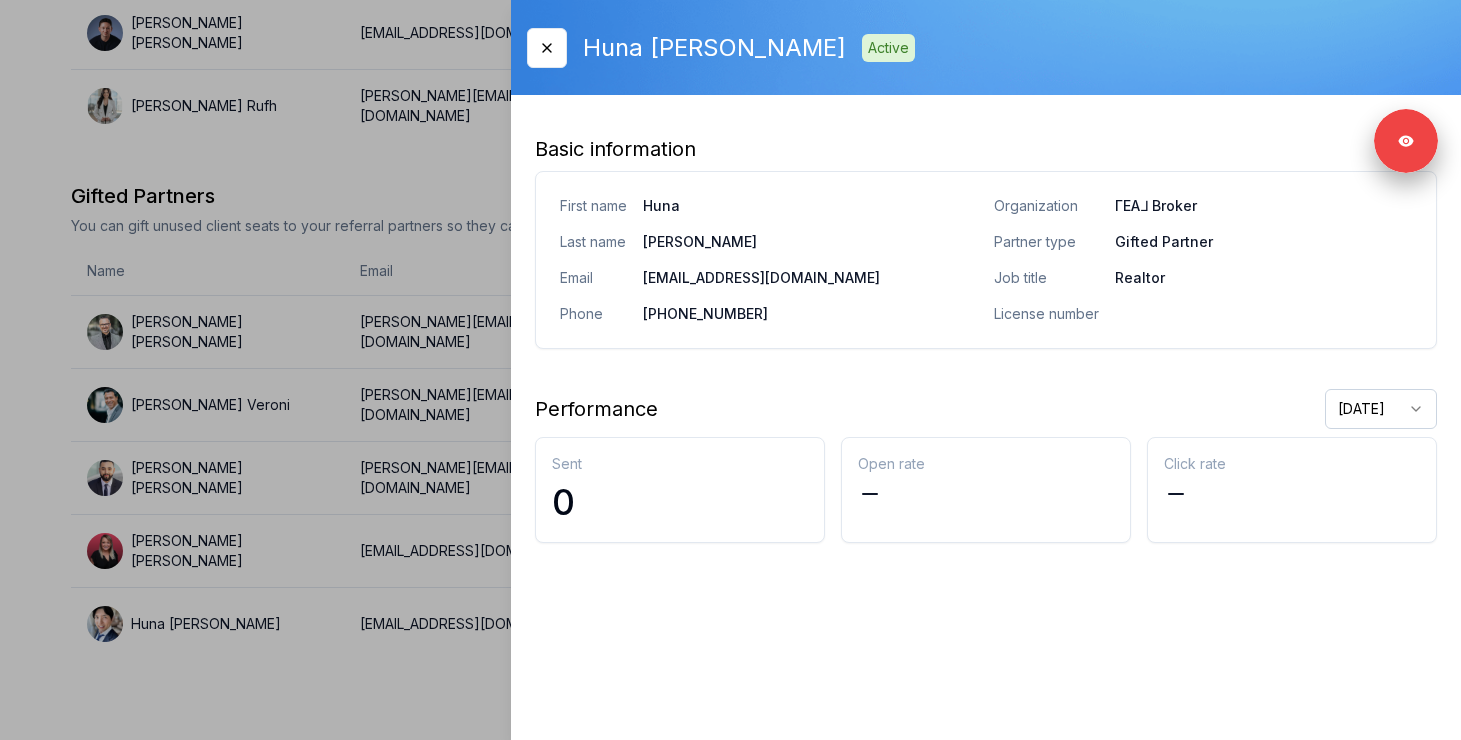 click at bounding box center (730, 370) 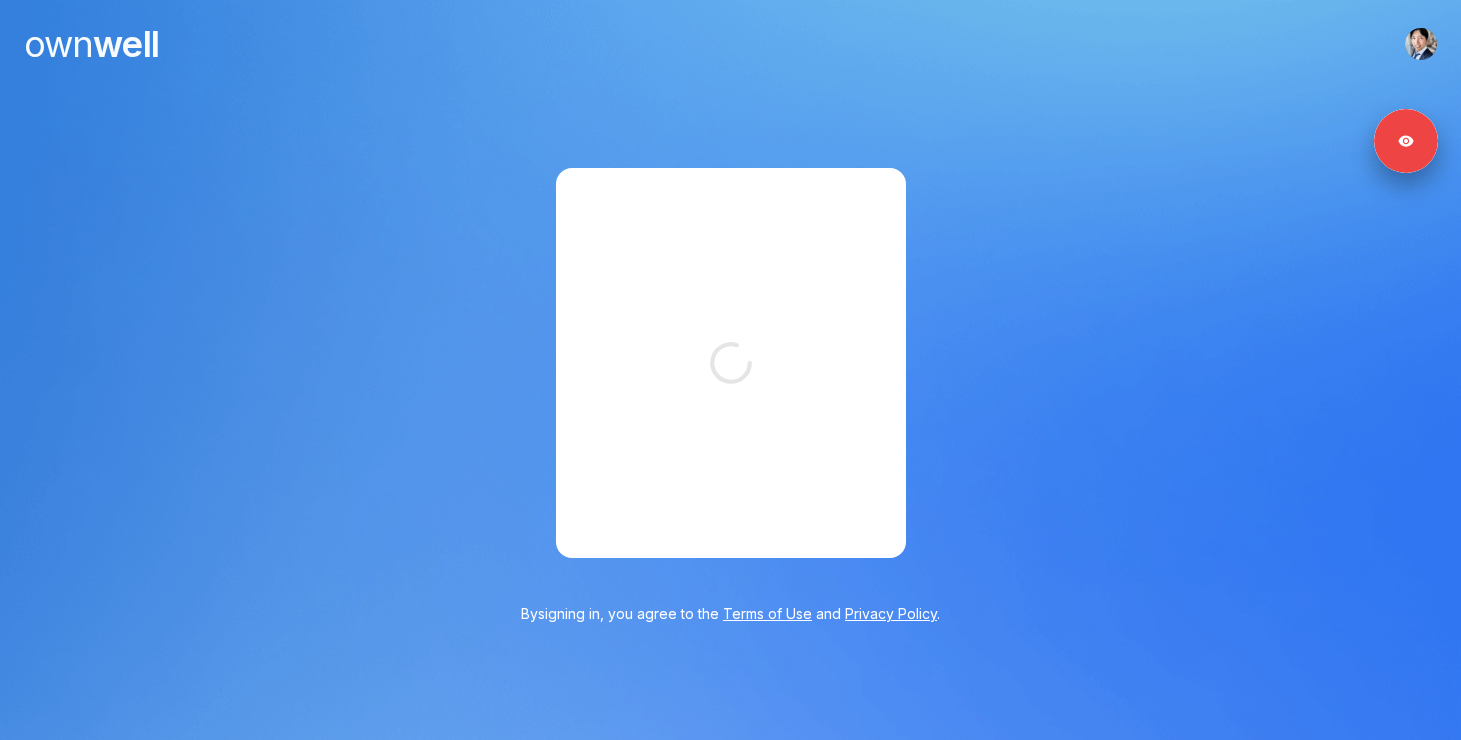 scroll, scrollTop: 0, scrollLeft: 0, axis: both 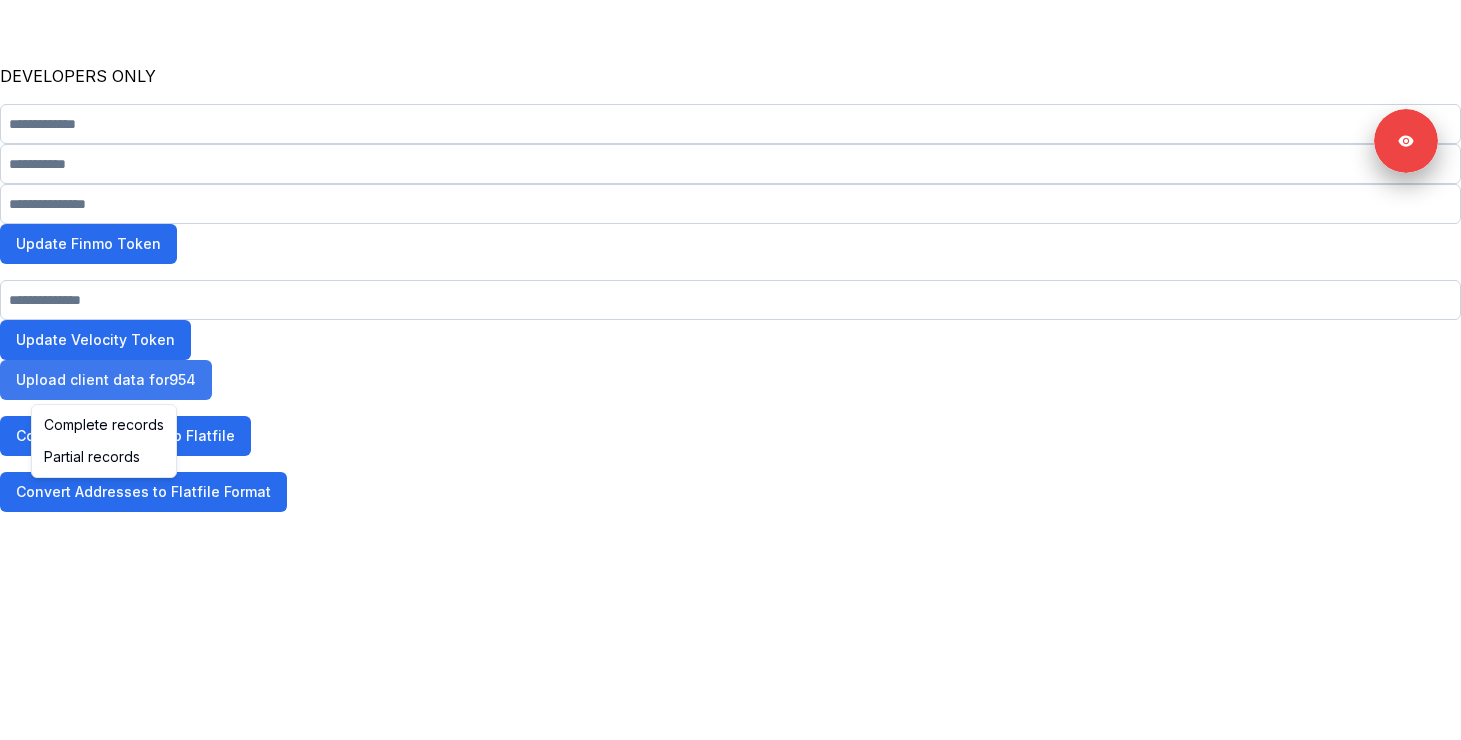 click on "Upload client data for  954" at bounding box center (106, 380) 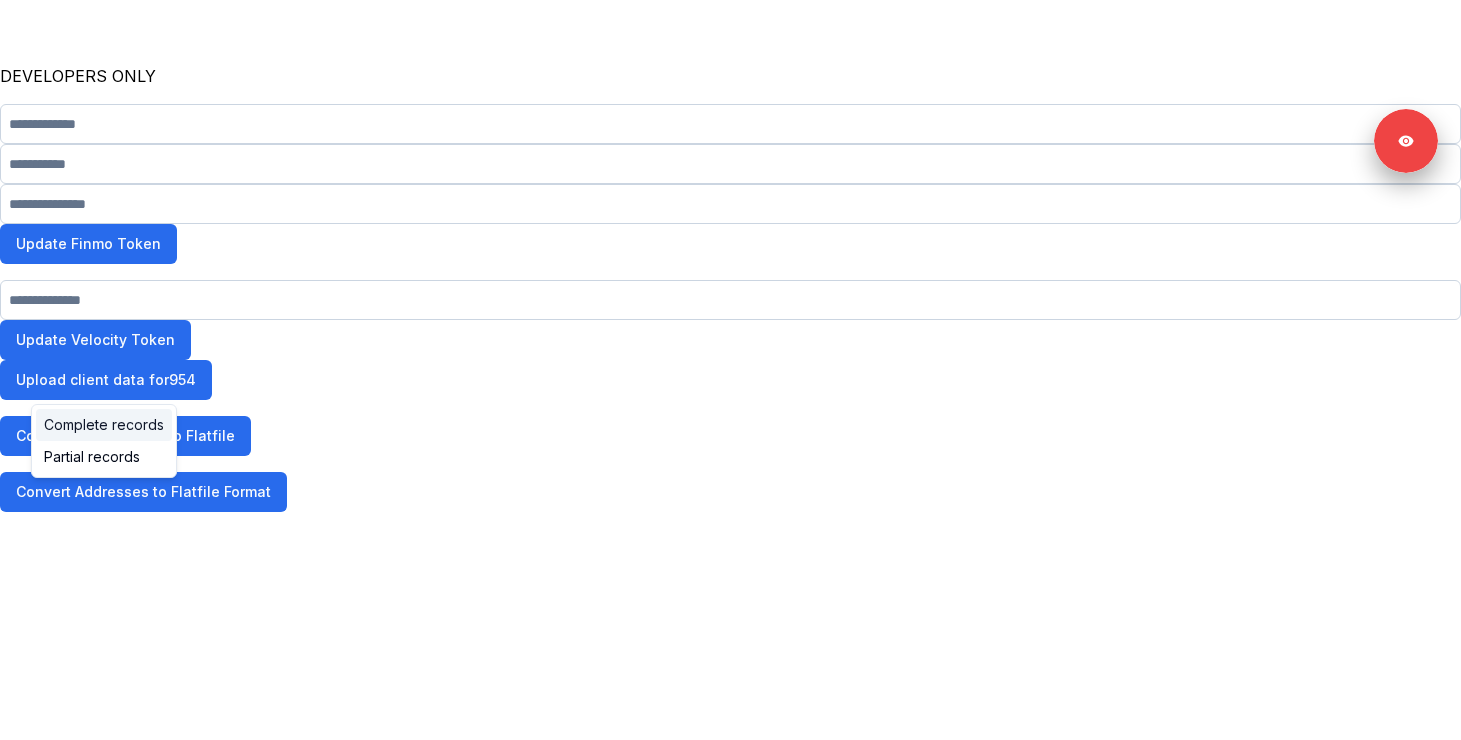 click on "Complete records" at bounding box center [104, 425] 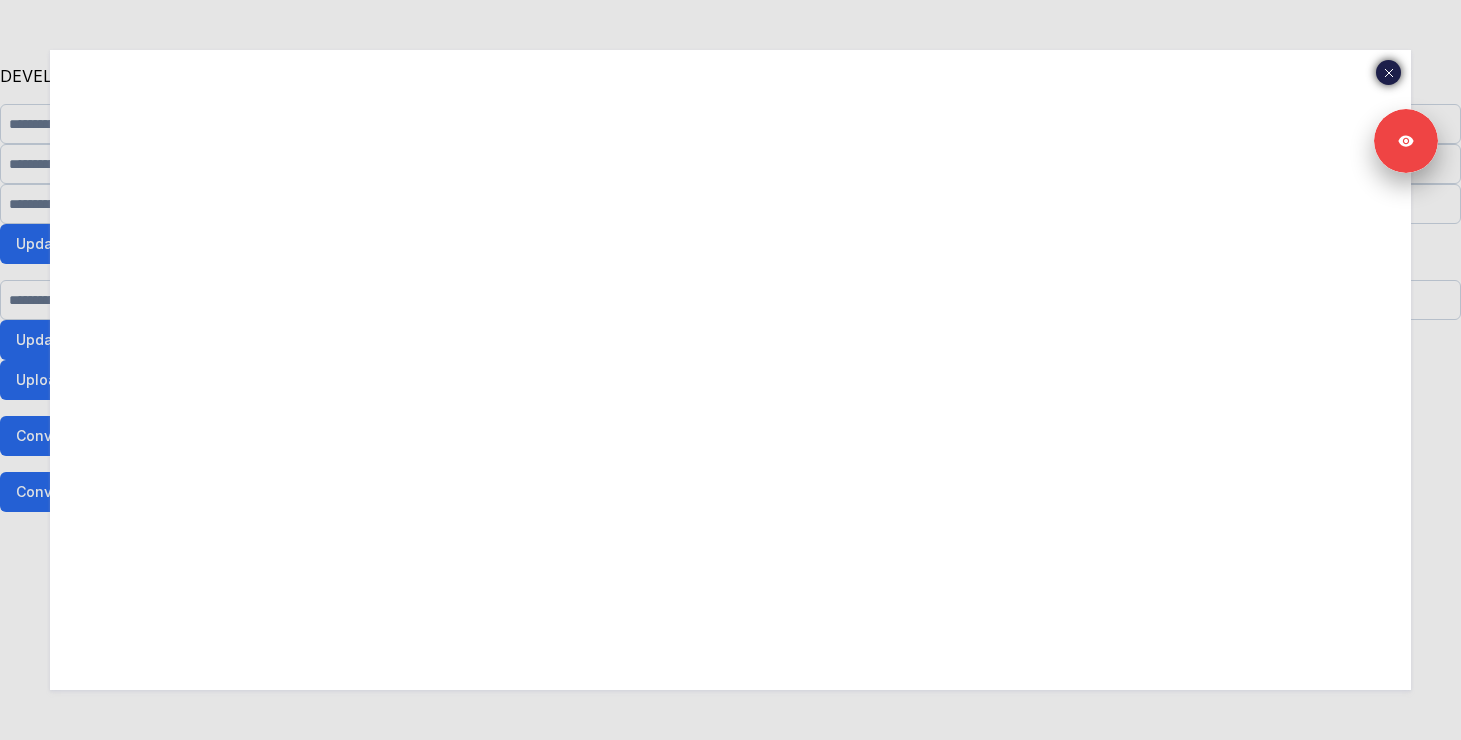 click 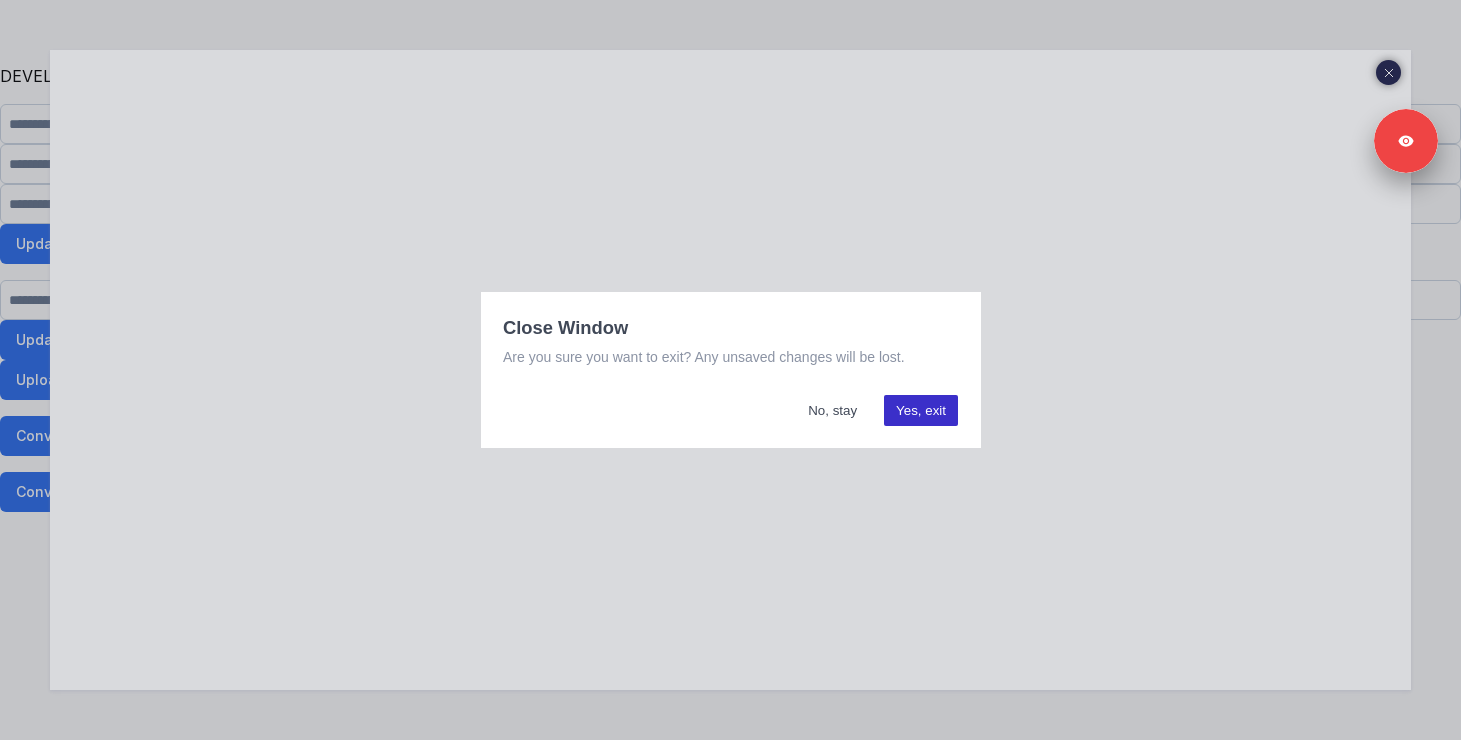 click on "Yes, exit" at bounding box center [921, 410] 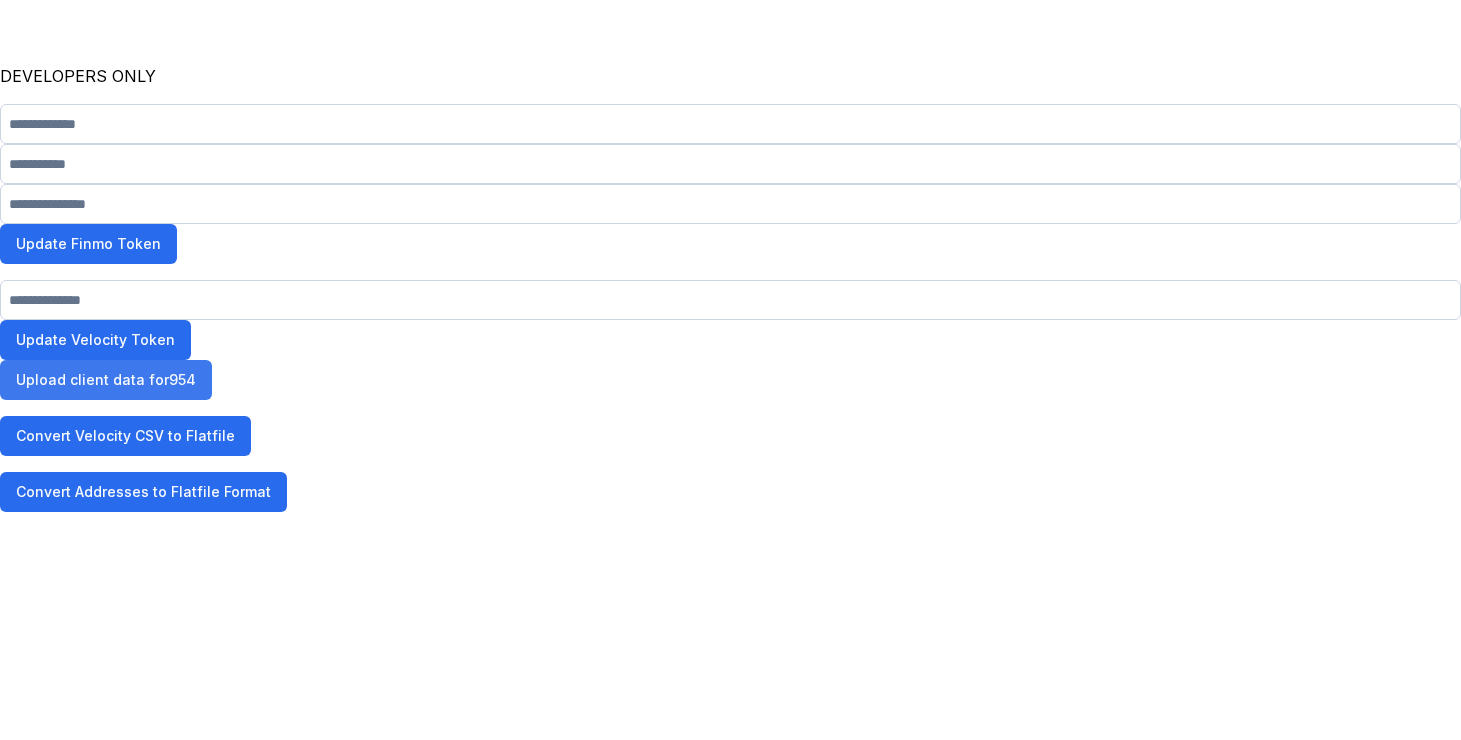 scroll, scrollTop: 0, scrollLeft: 0, axis: both 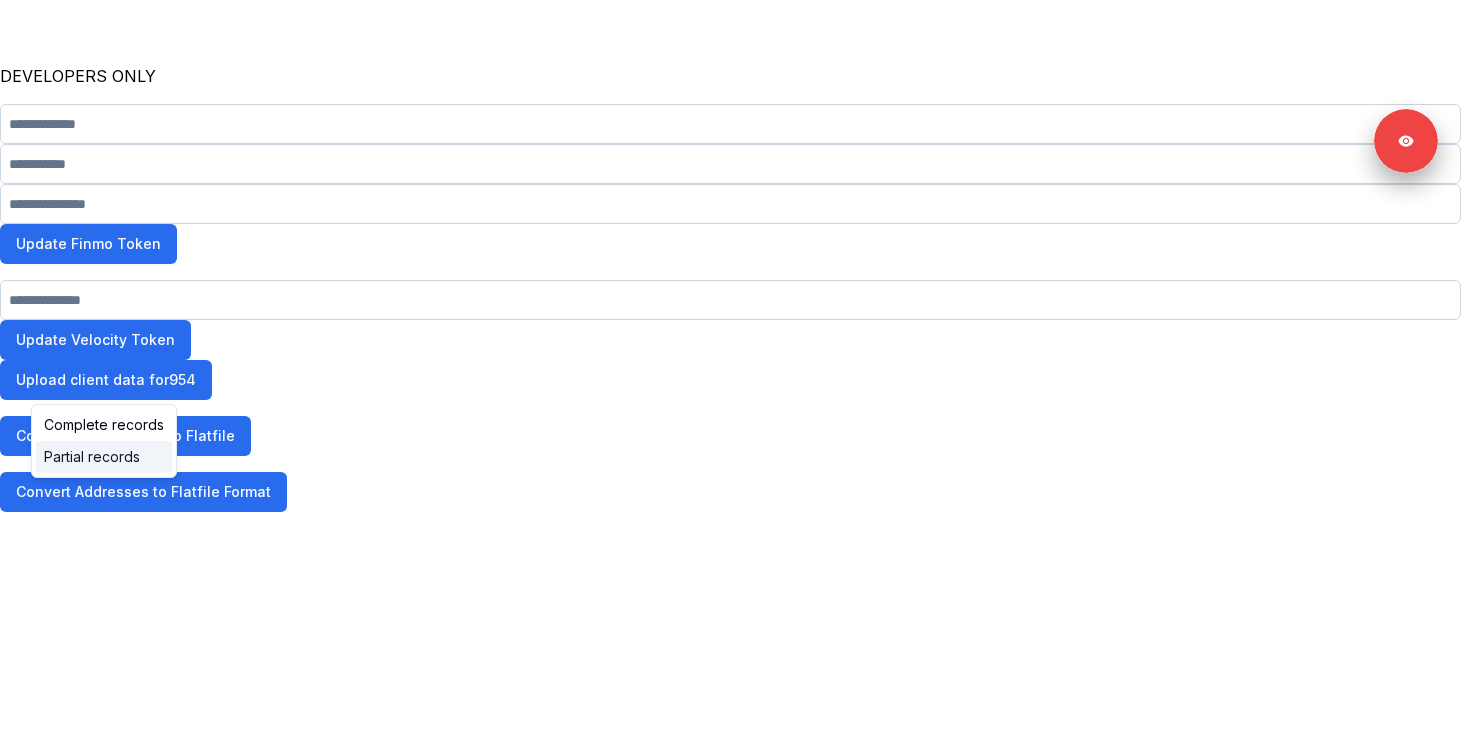 click on "Partial records" at bounding box center (104, 457) 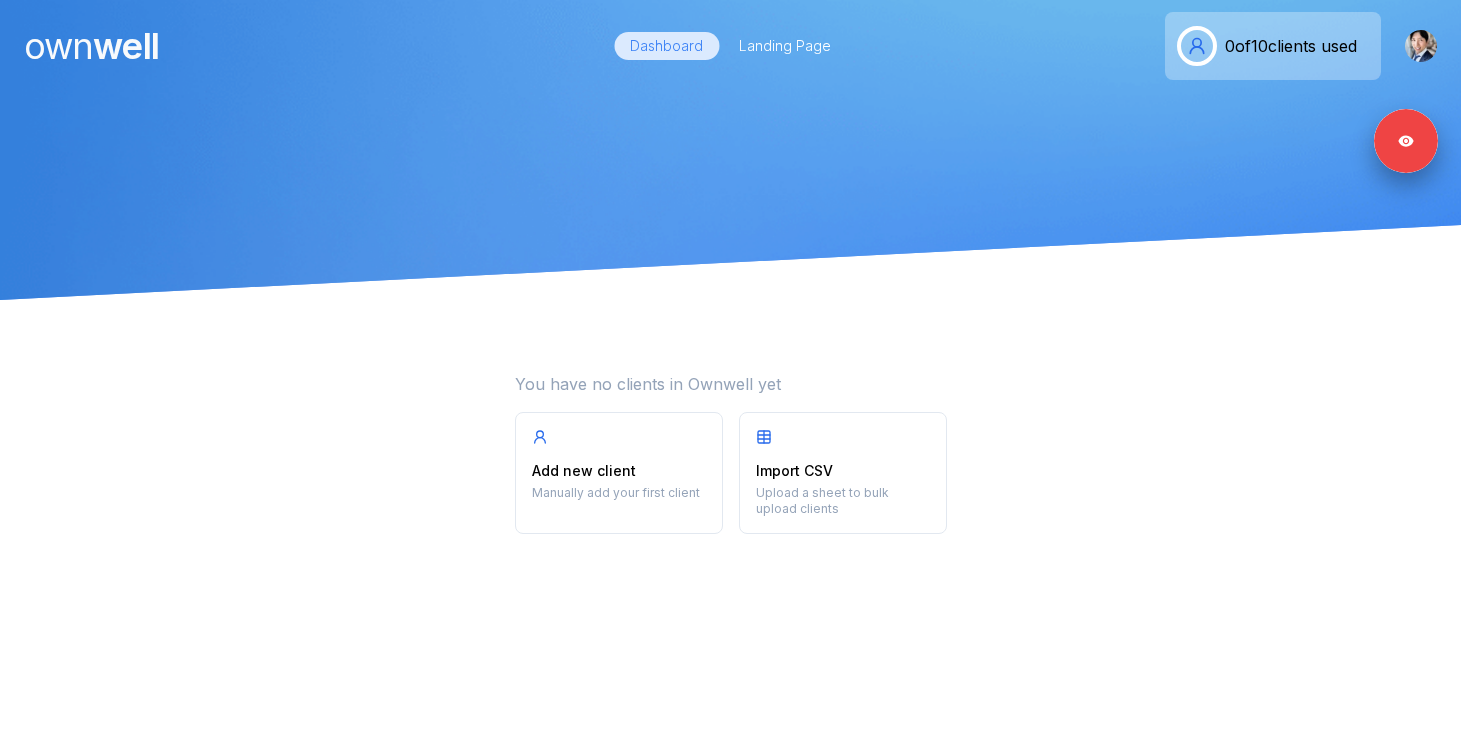 scroll, scrollTop: 0, scrollLeft: 0, axis: both 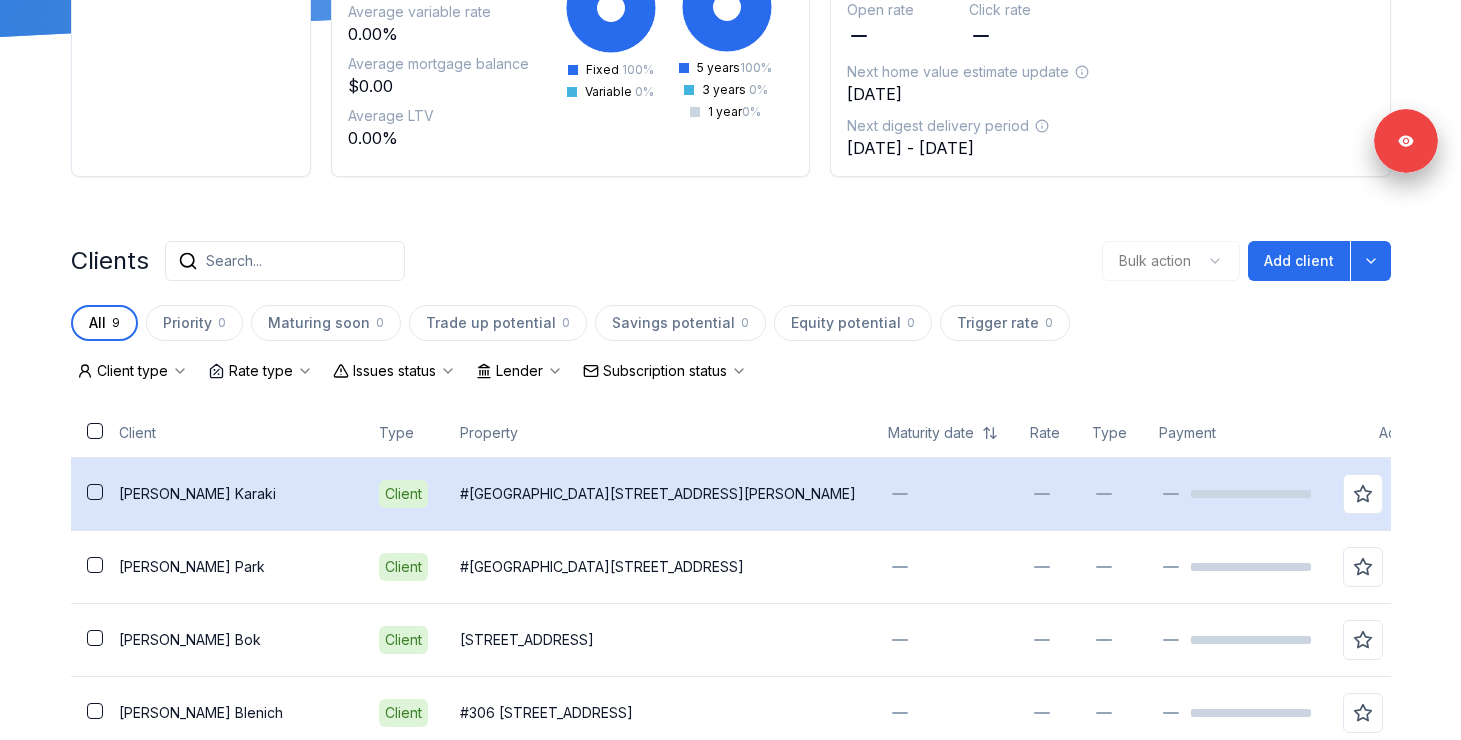 click on "[PERSON_NAME]" at bounding box center (233, 494) 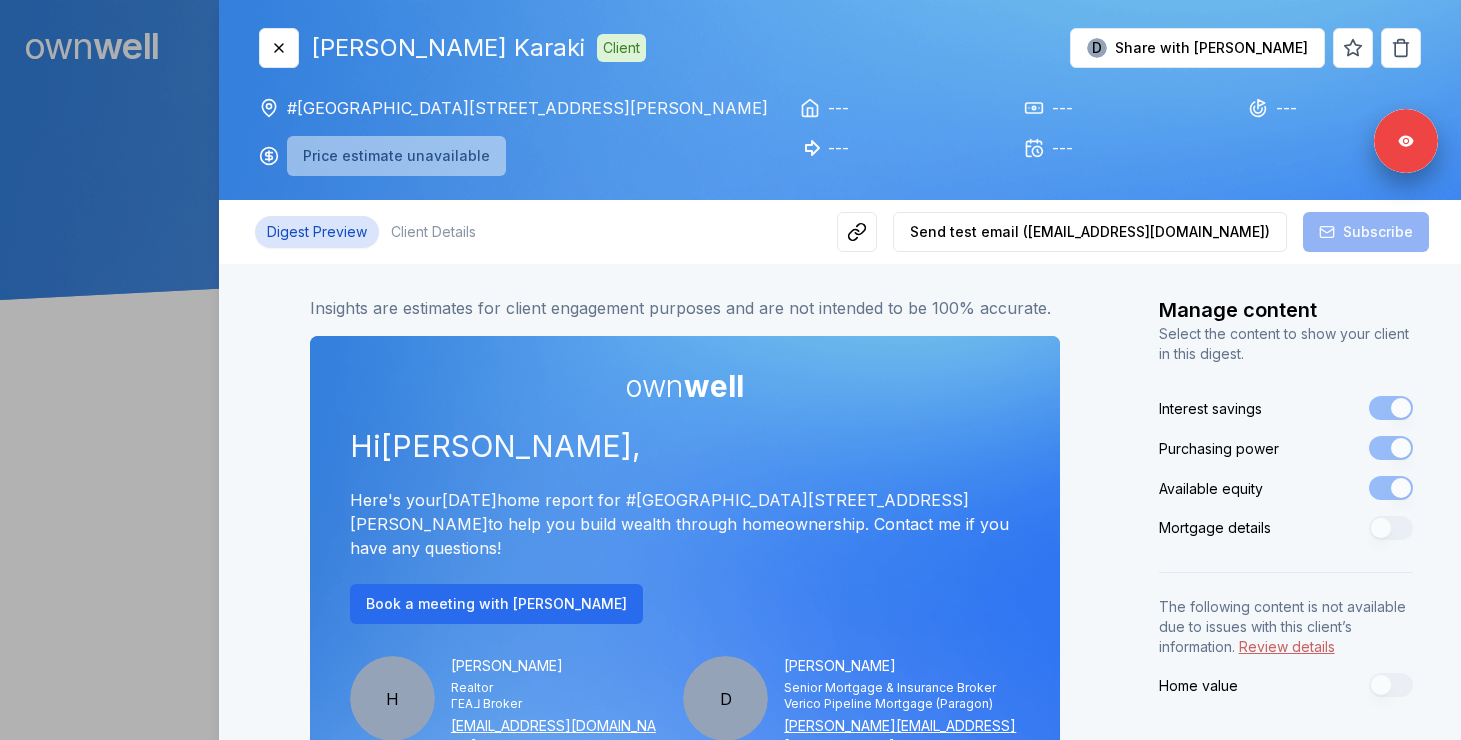 scroll, scrollTop: 0, scrollLeft: 0, axis: both 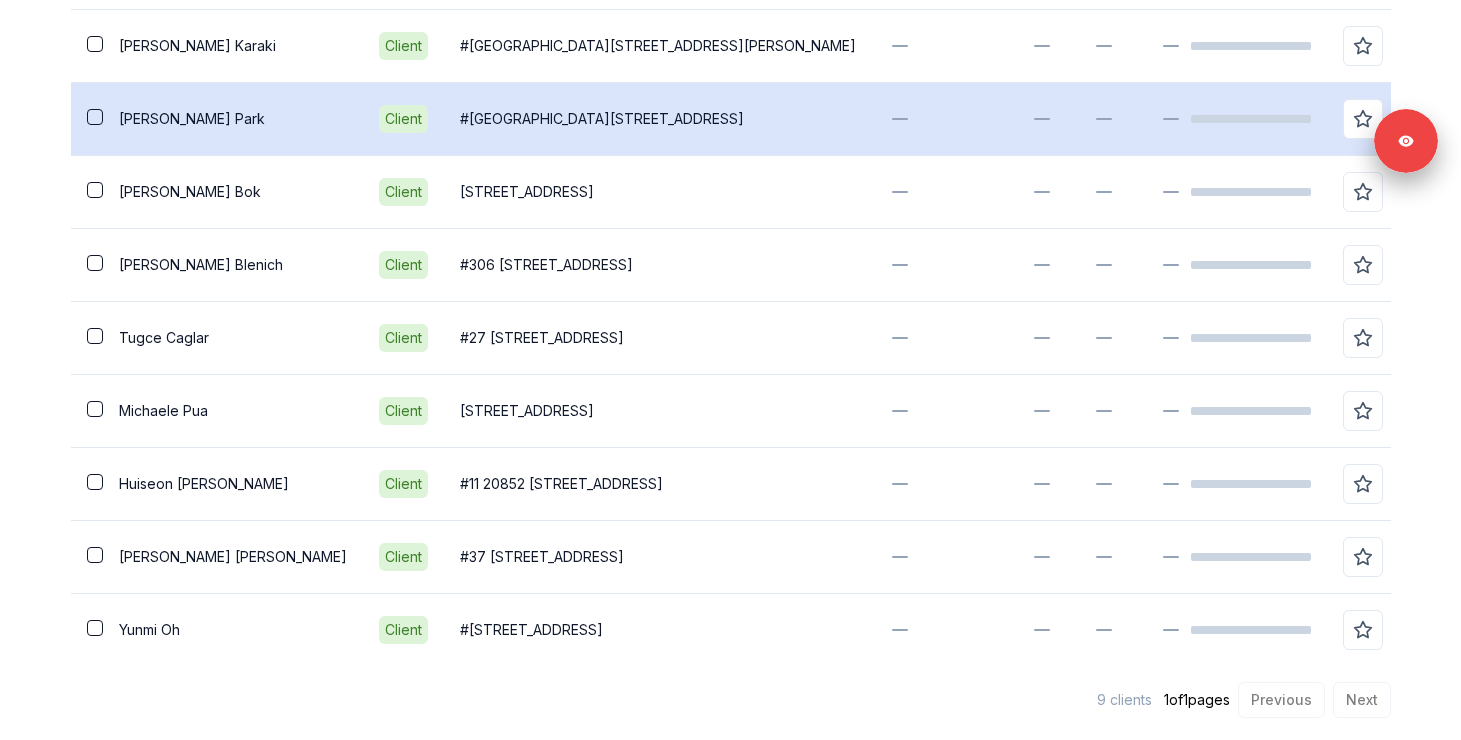 click on "Jun [GEOGRAPHIC_DATA]" at bounding box center (233, 119) 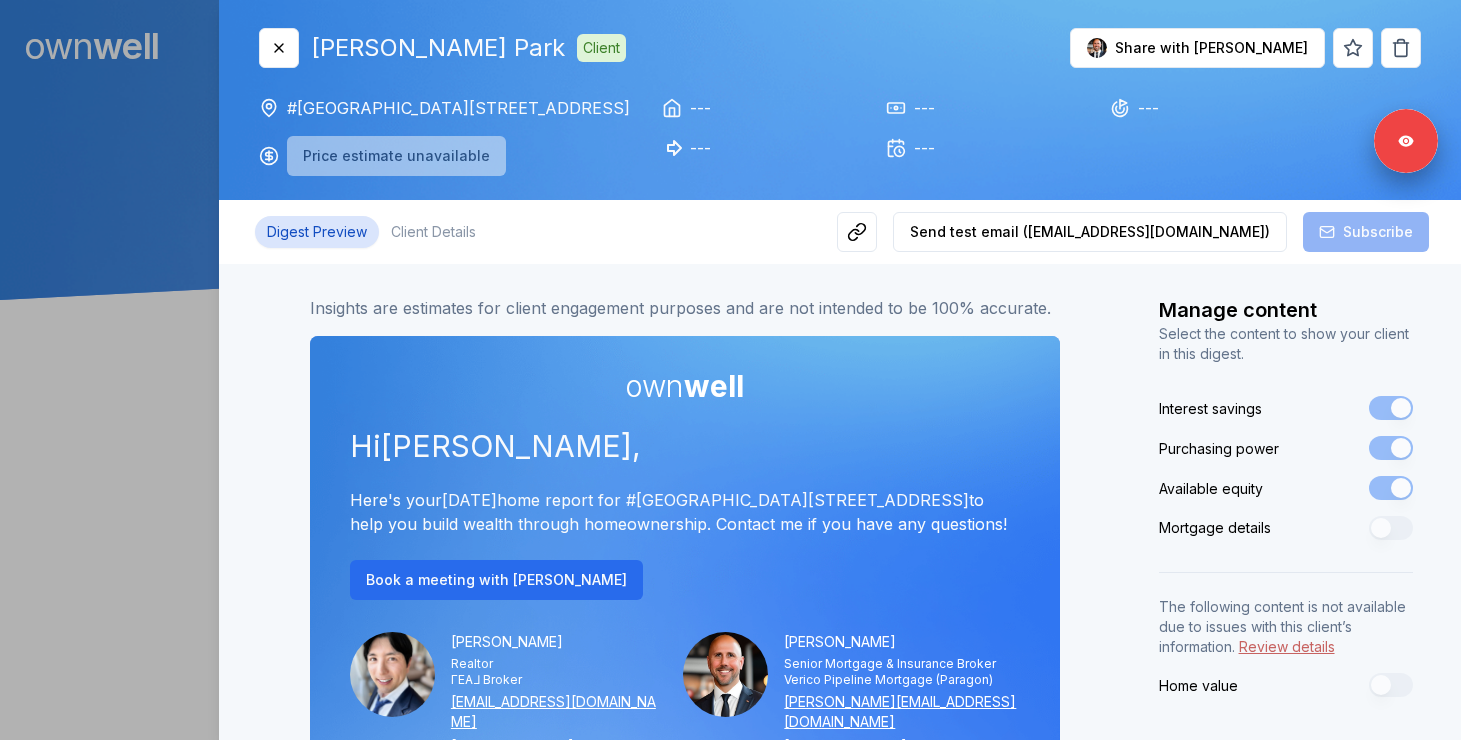 scroll, scrollTop: 0, scrollLeft: 0, axis: both 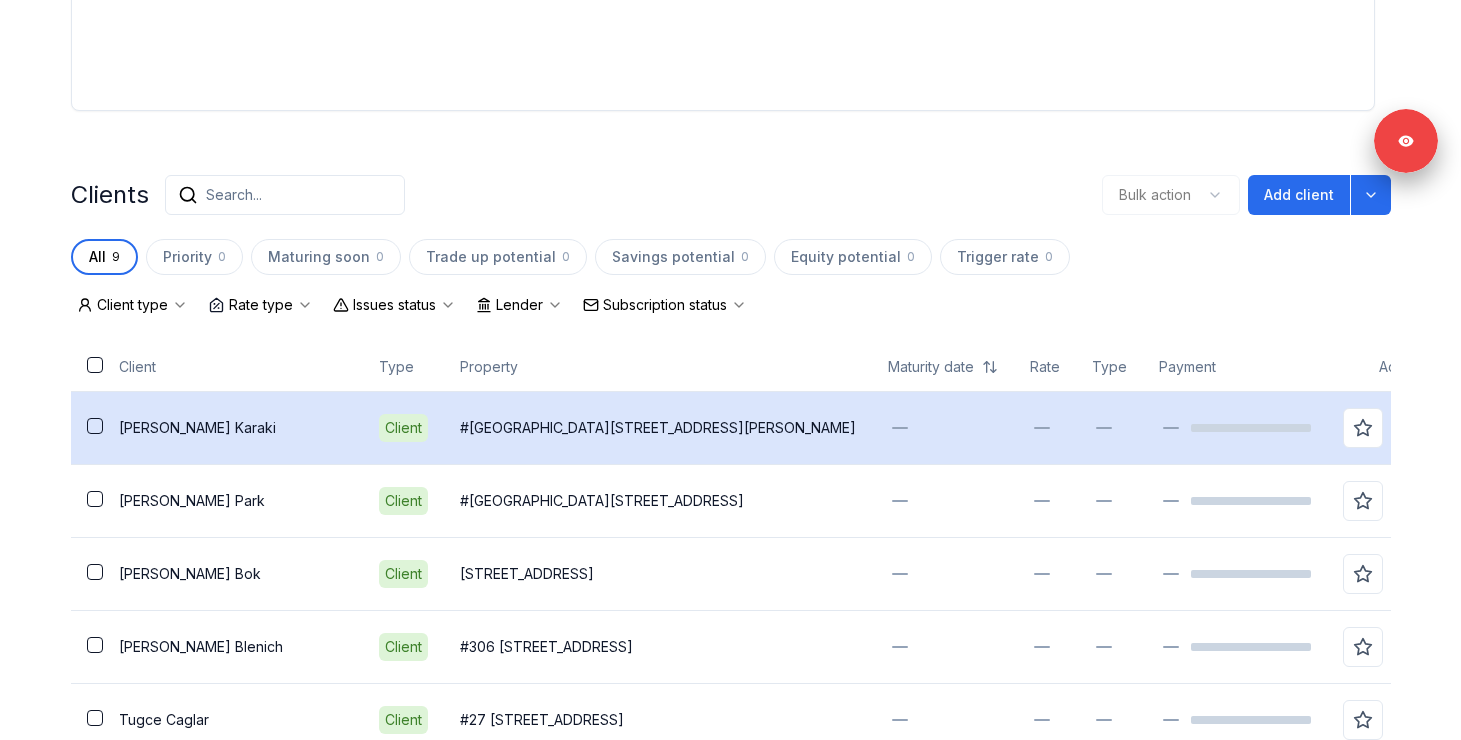 click on "[PERSON_NAME]" at bounding box center (233, 428) 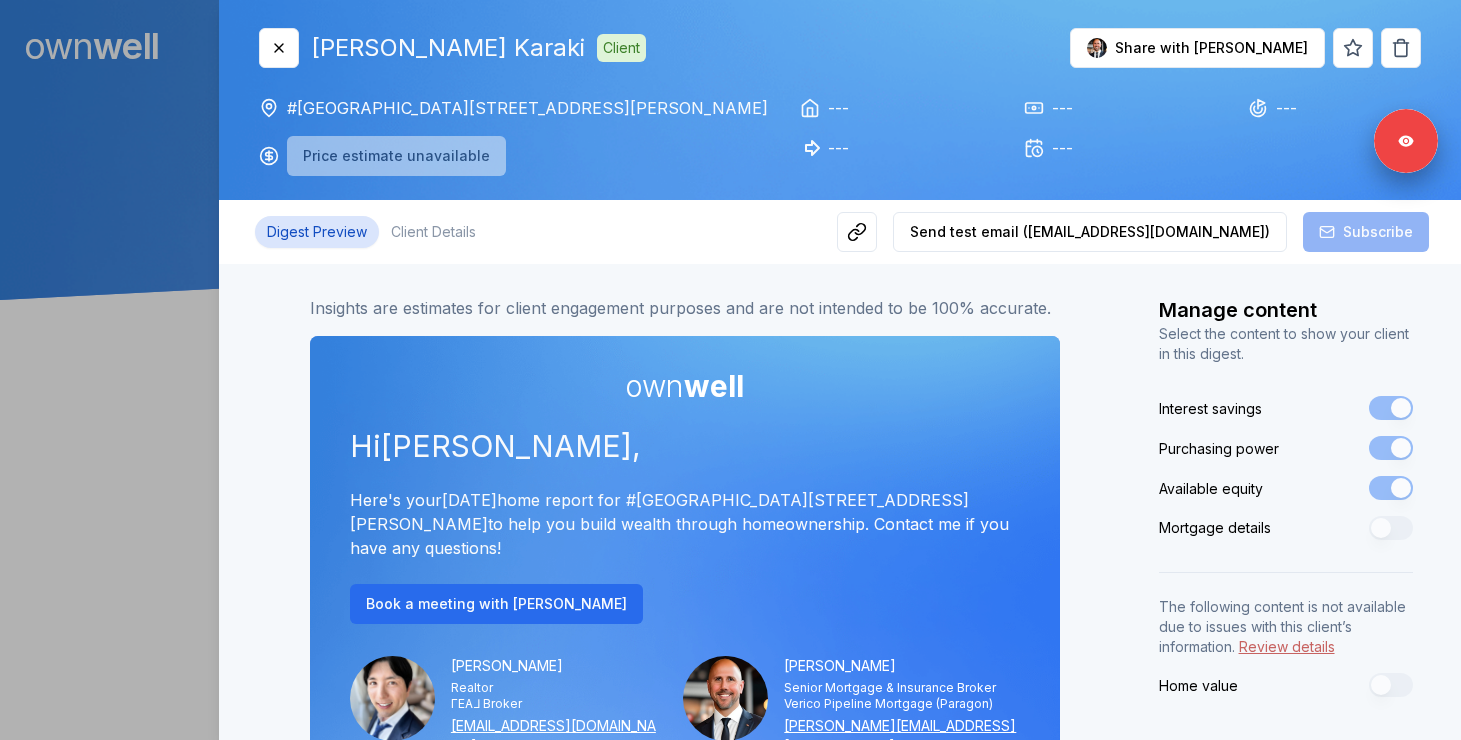 scroll, scrollTop: 0, scrollLeft: 0, axis: both 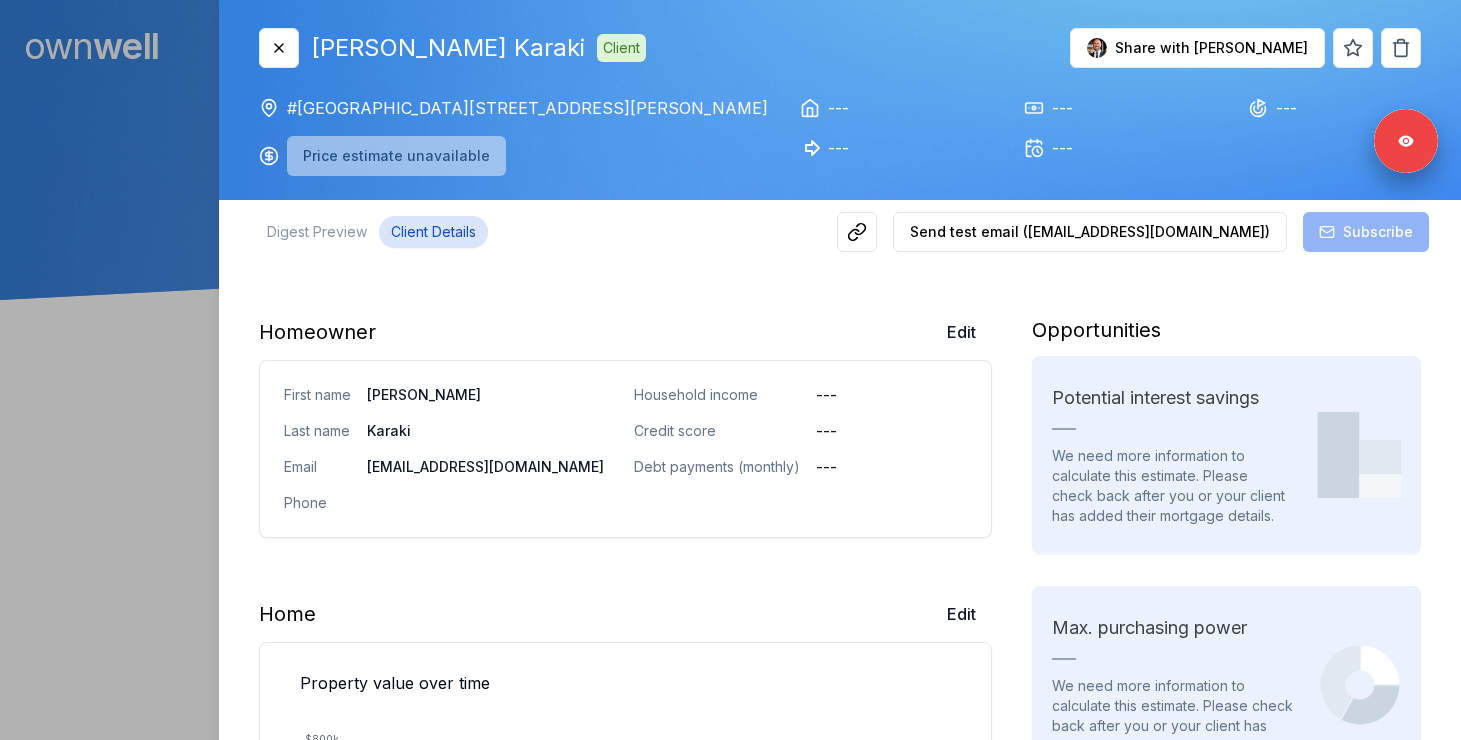 click on "Client Details" at bounding box center (433, 232) 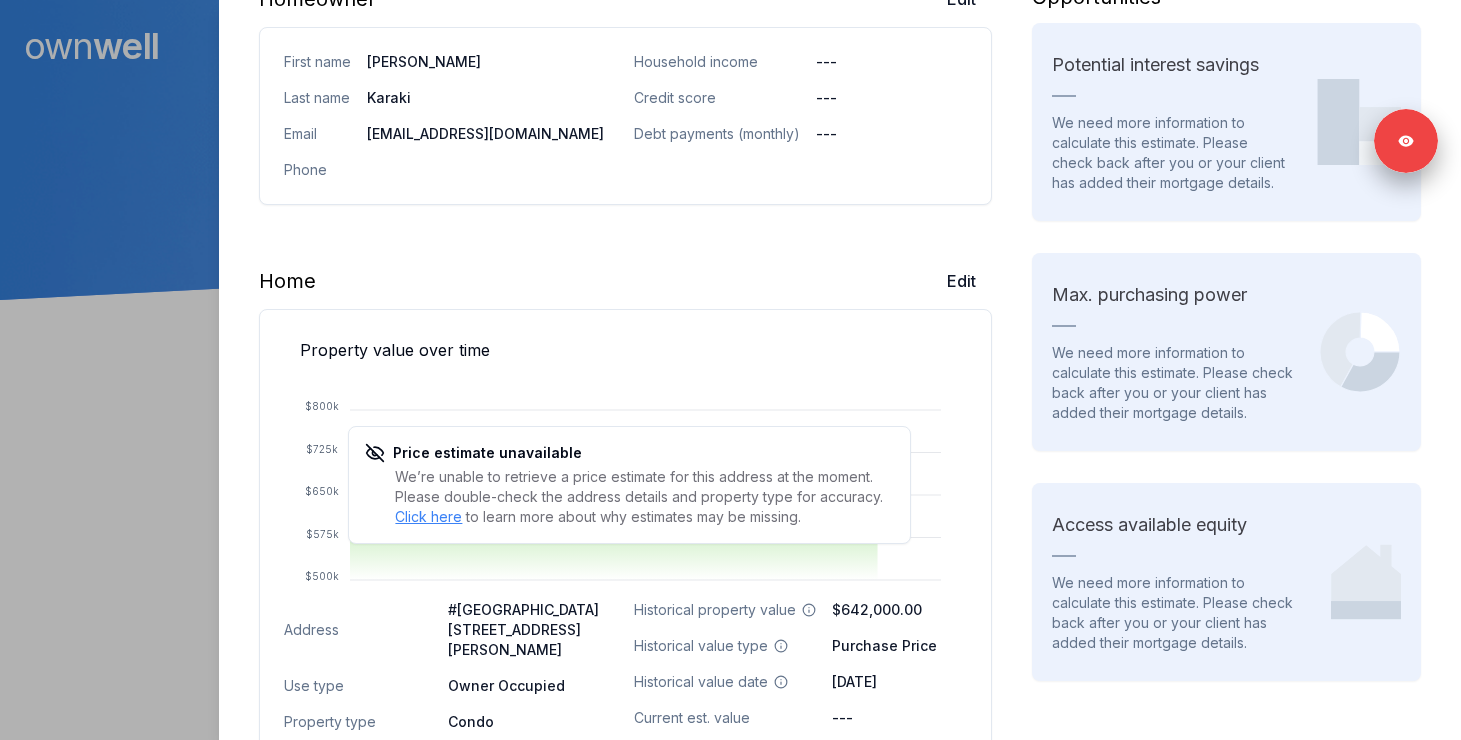 scroll, scrollTop: 462, scrollLeft: 0, axis: vertical 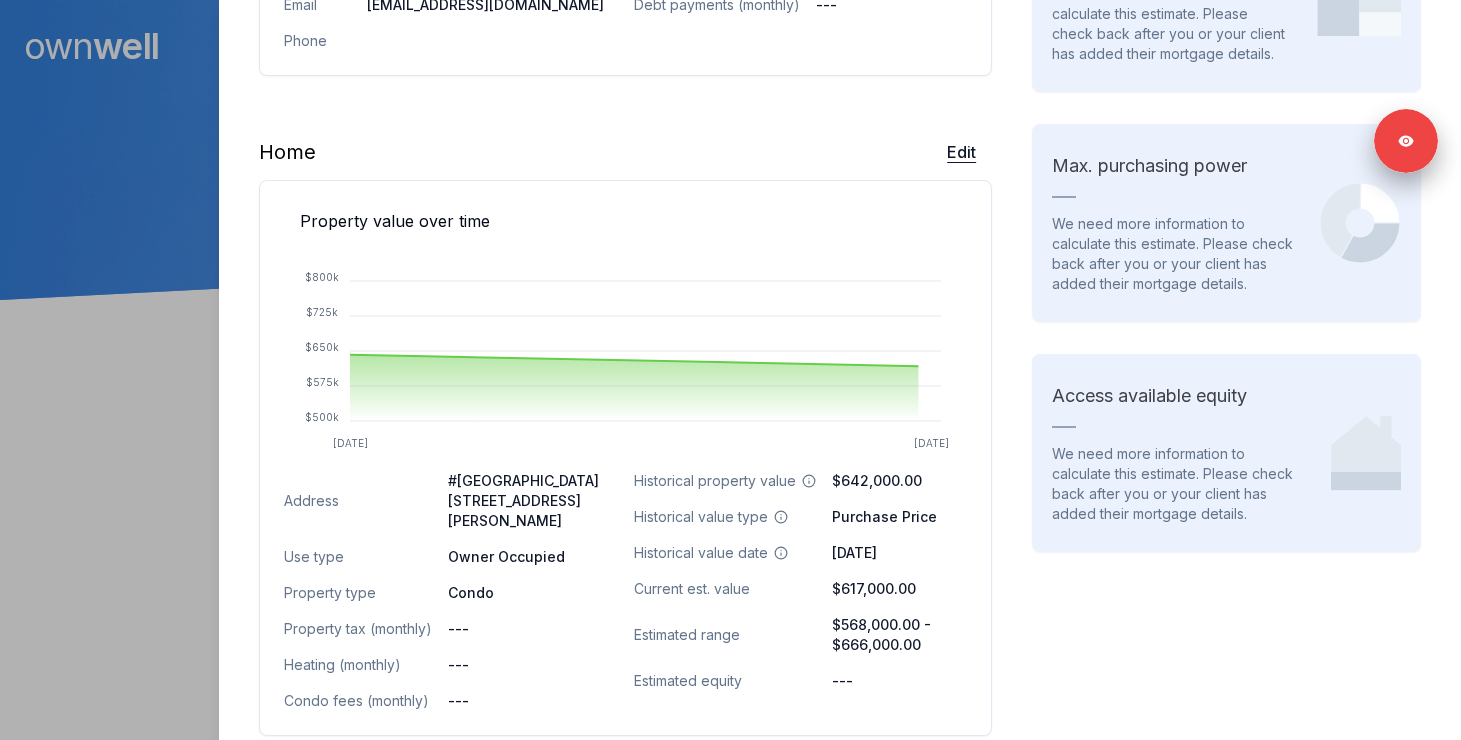 click on "Edit" at bounding box center (961, 152) 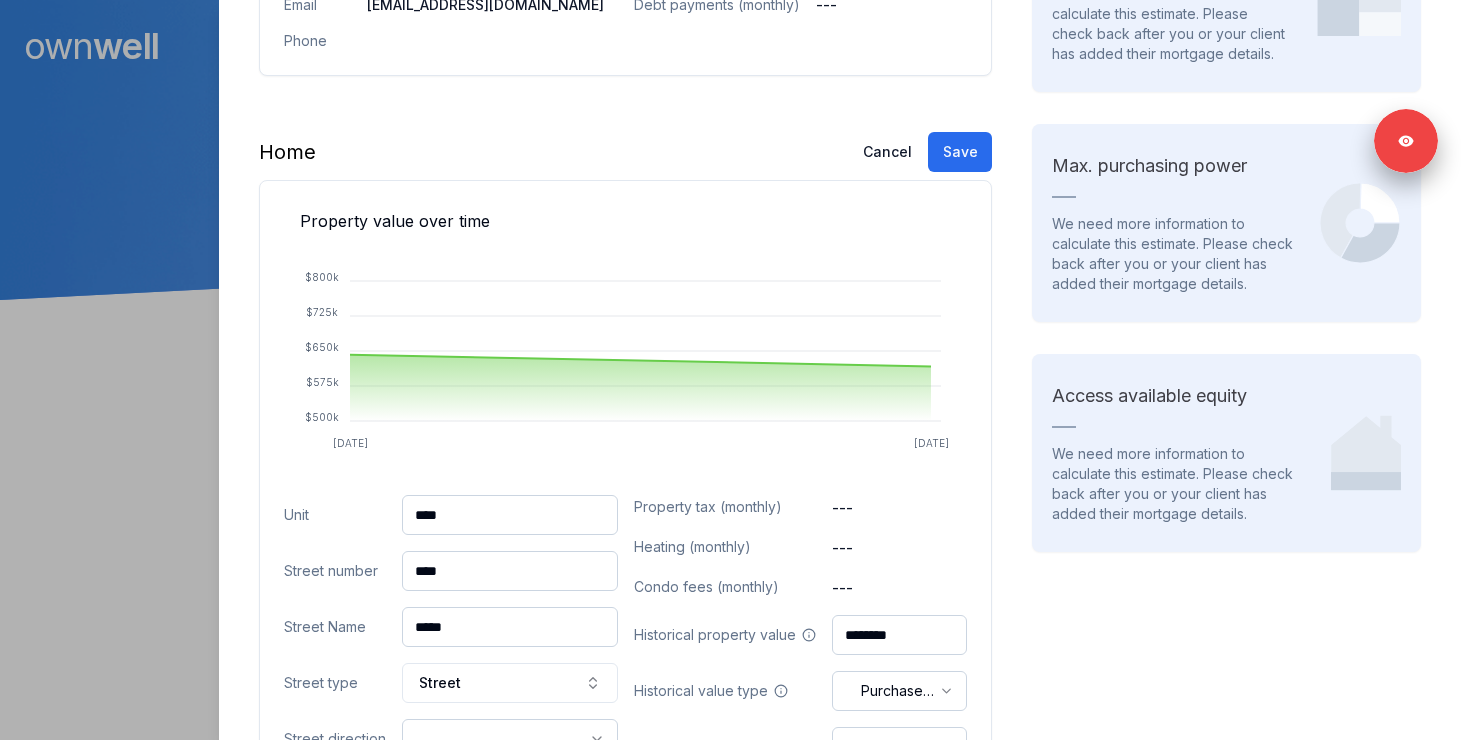click on "****" at bounding box center (510, 515) 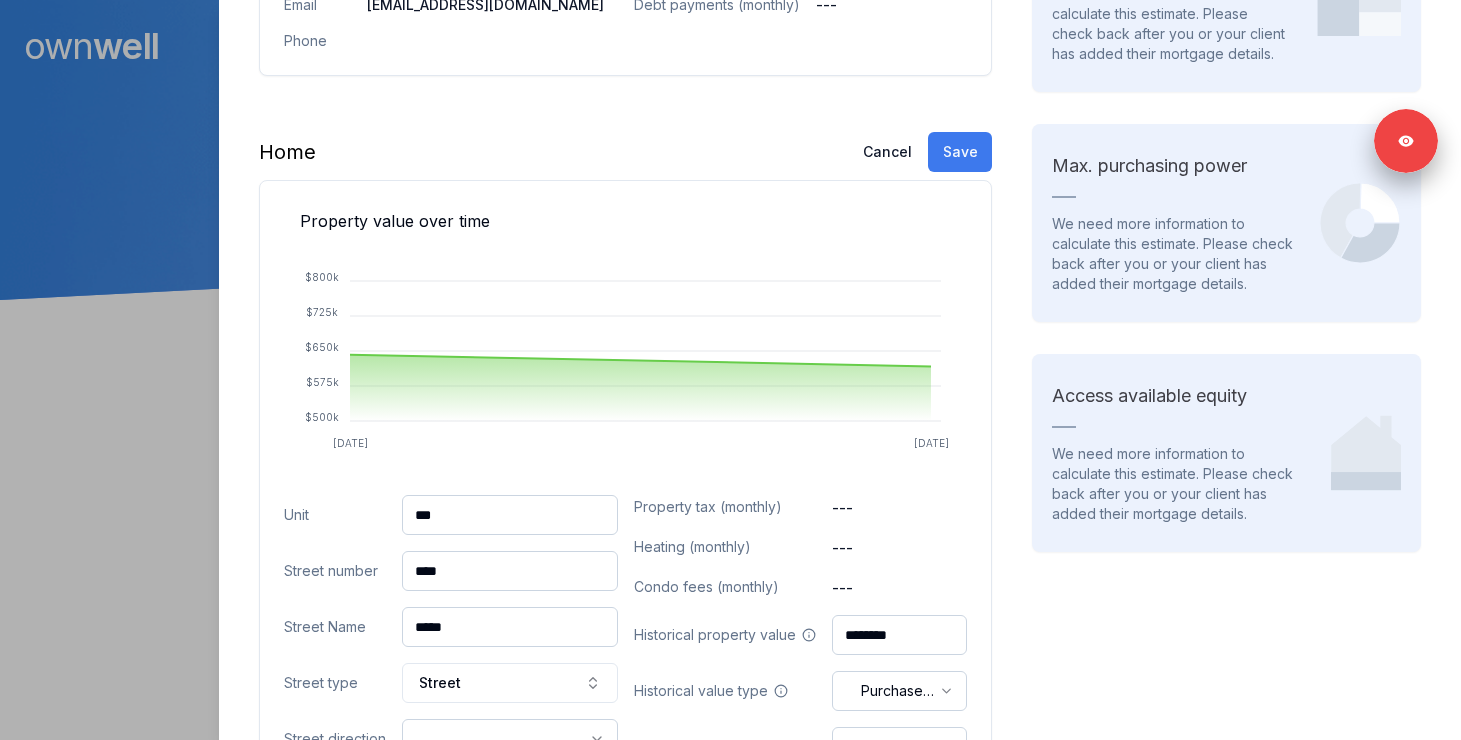 type on "***" 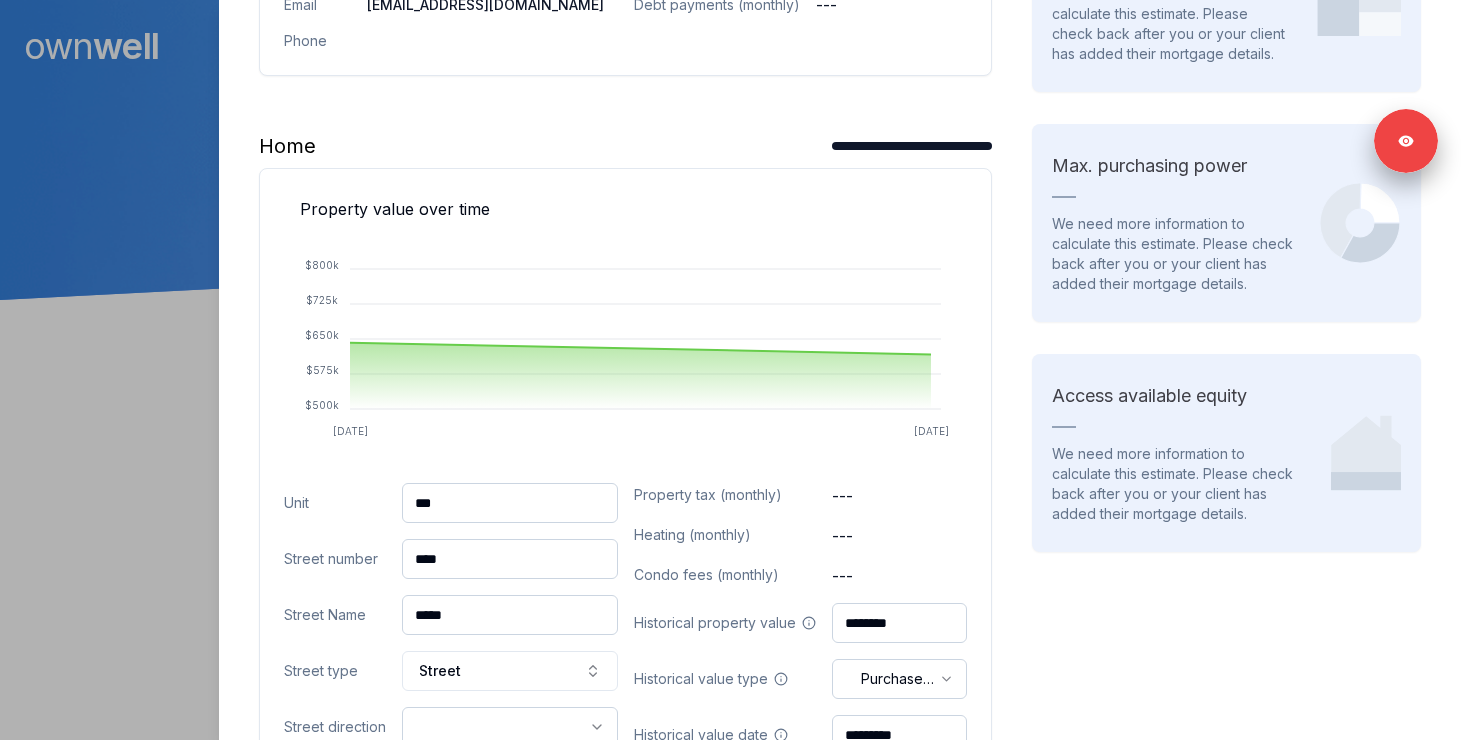 scroll, scrollTop: 0, scrollLeft: 0, axis: both 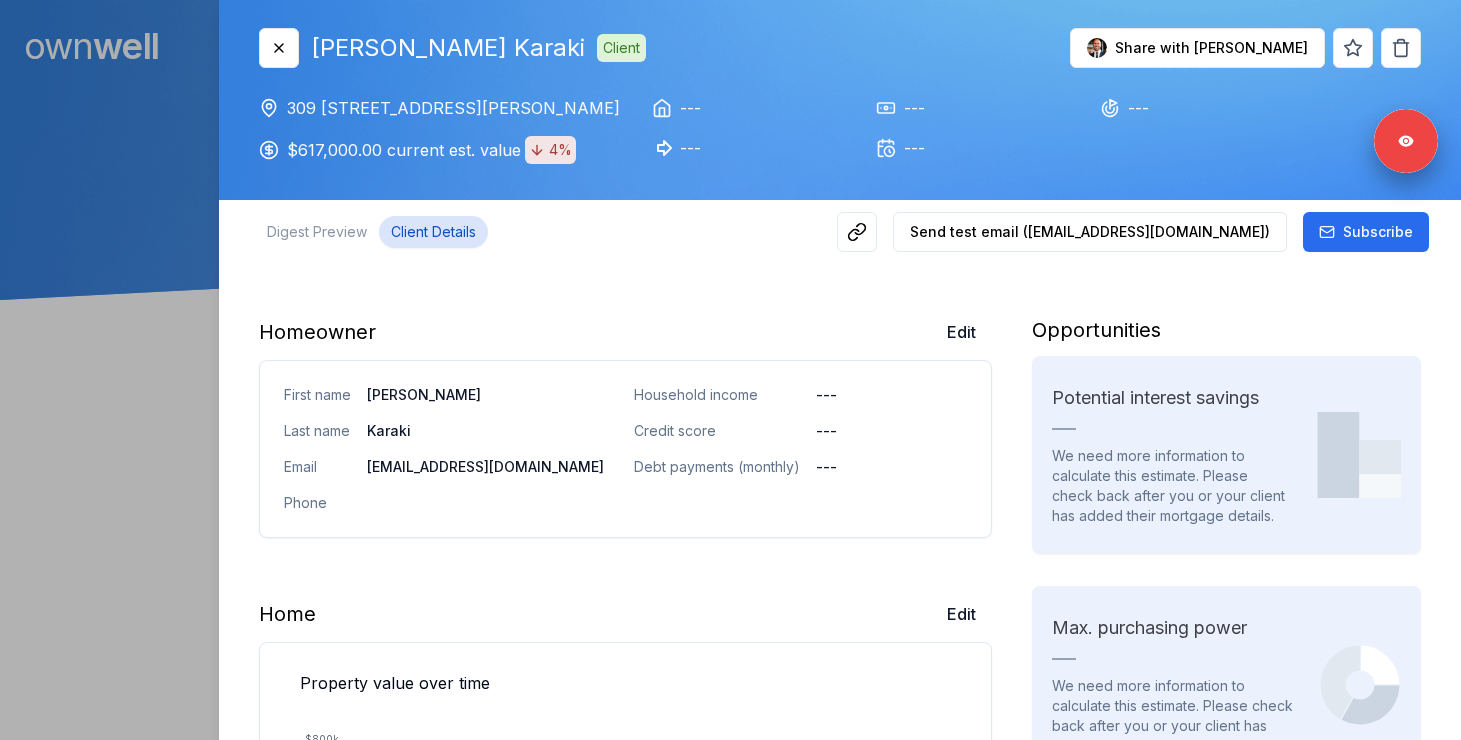 click at bounding box center [730, 370] 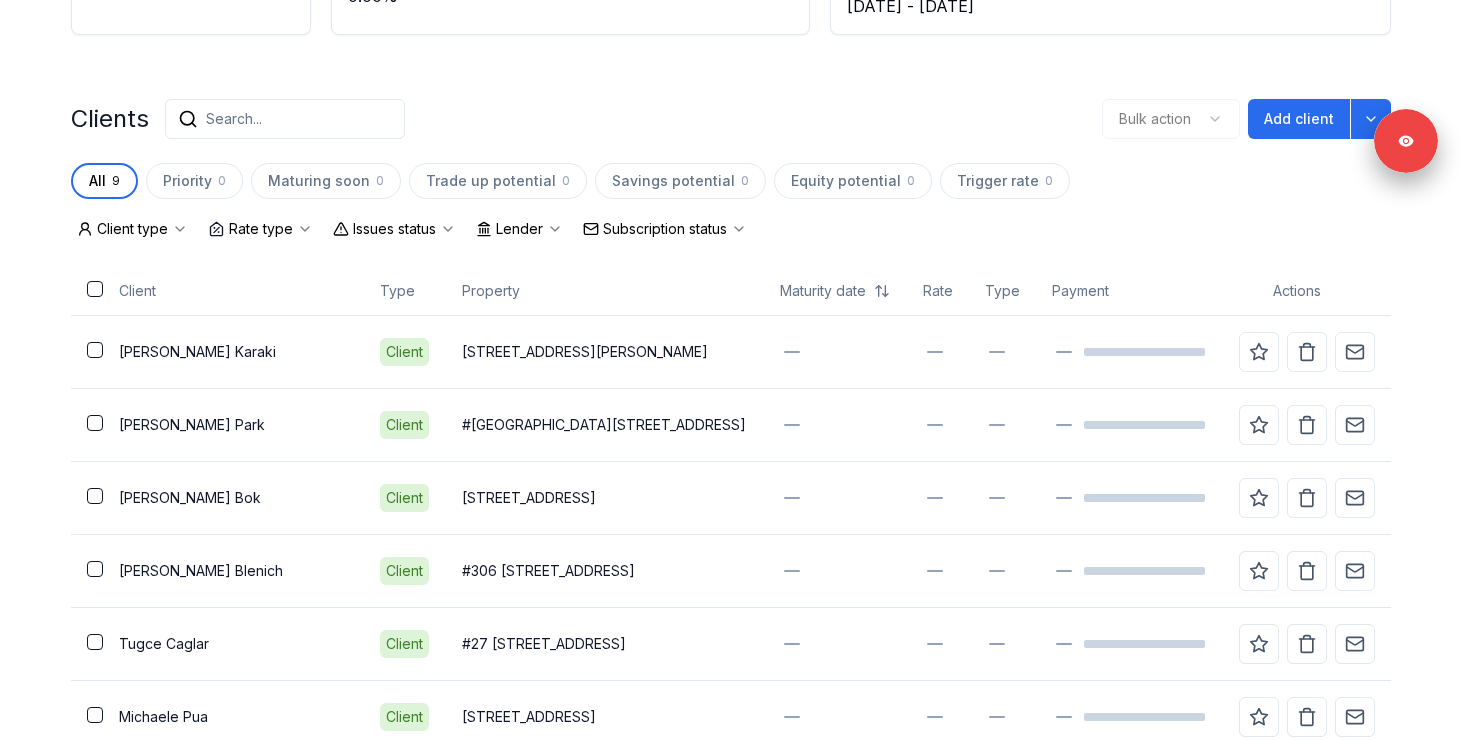 scroll, scrollTop: 481, scrollLeft: 0, axis: vertical 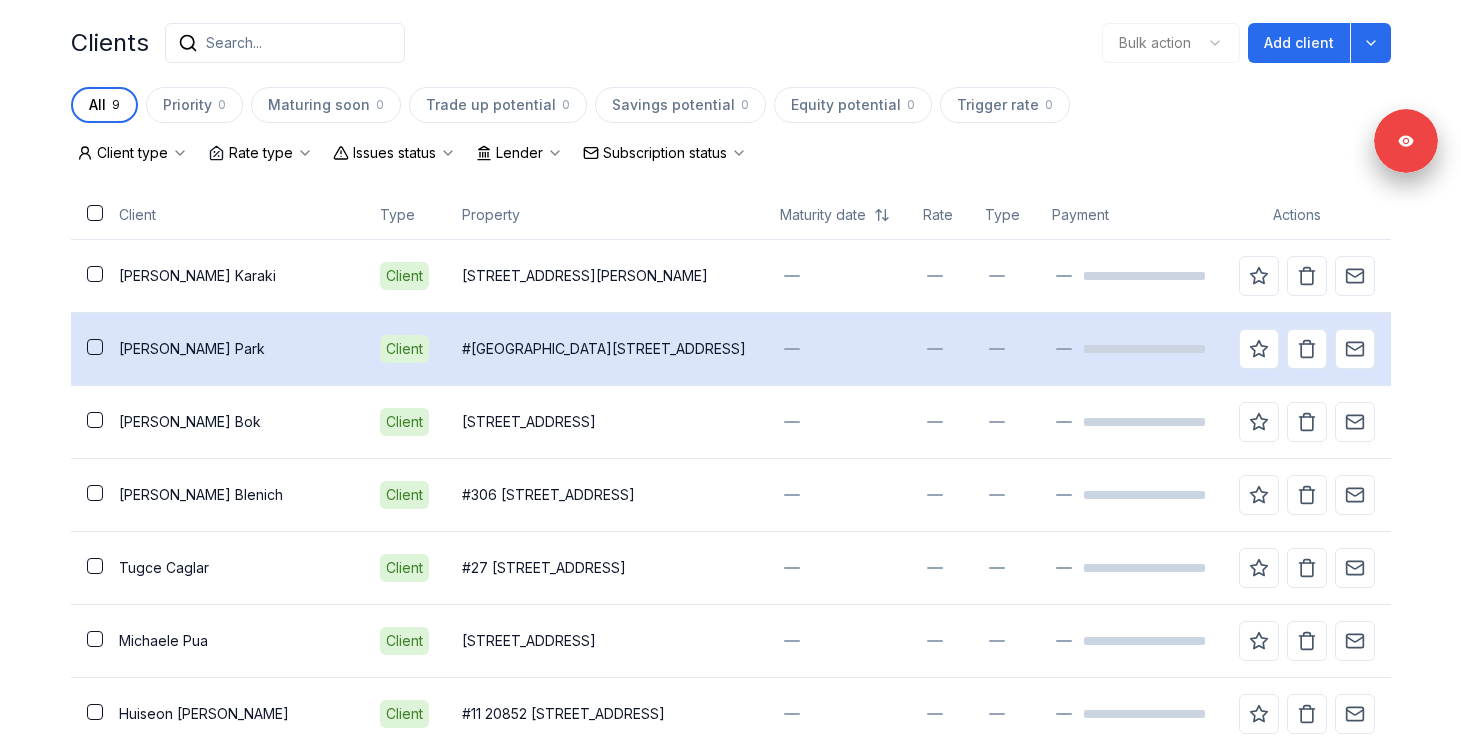 click on "Jun [GEOGRAPHIC_DATA]" at bounding box center (234, 349) 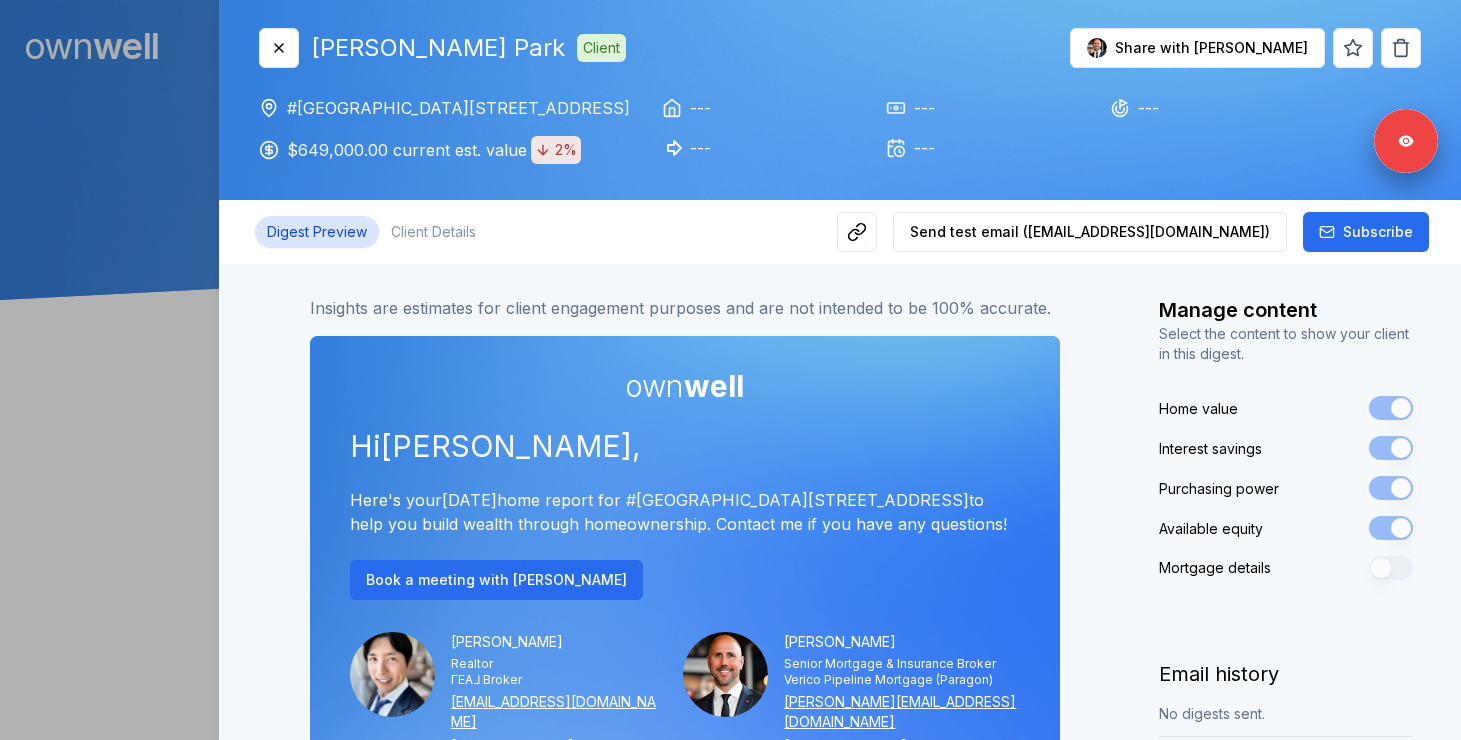 scroll, scrollTop: 0, scrollLeft: 0, axis: both 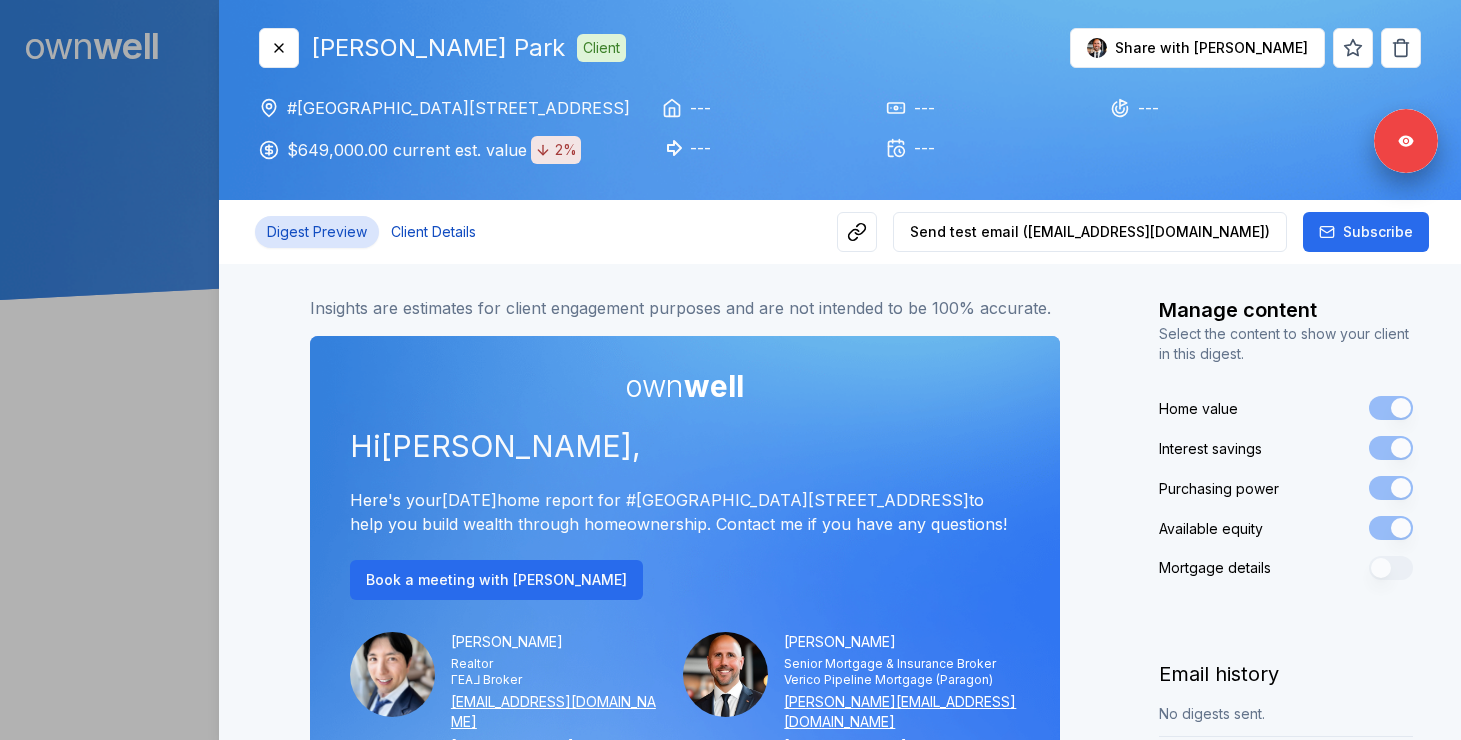 click on "Client Details" at bounding box center [433, 232] 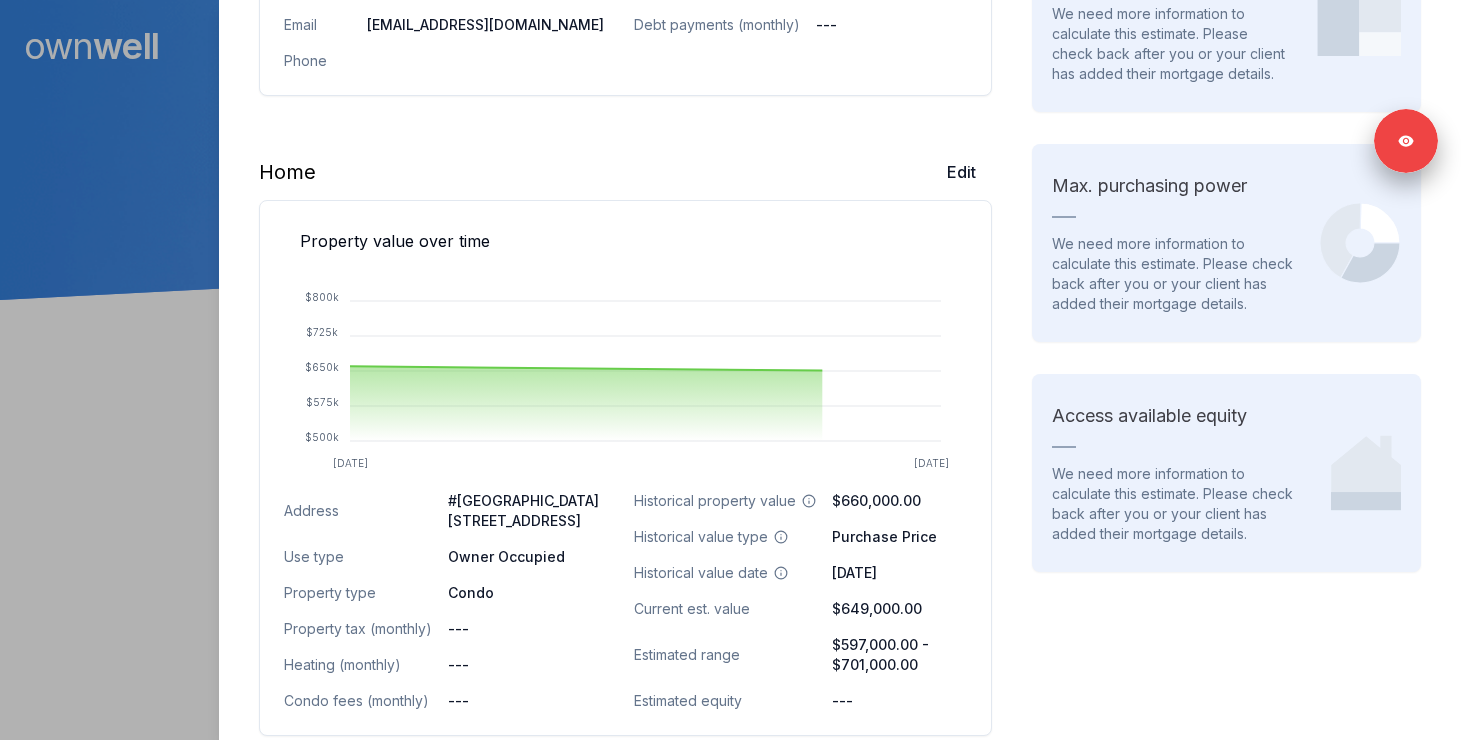scroll, scrollTop: 473, scrollLeft: 0, axis: vertical 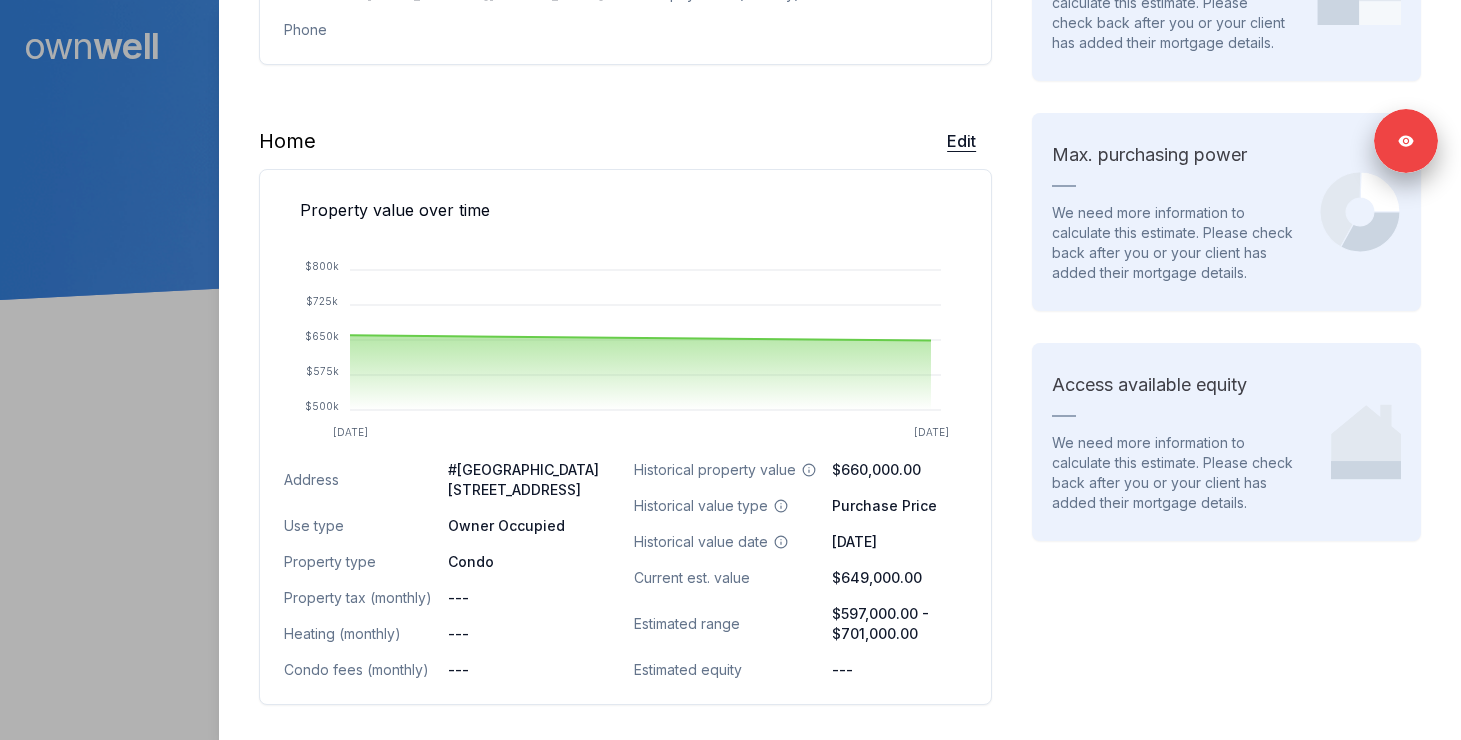 click on "Edit" at bounding box center [961, 141] 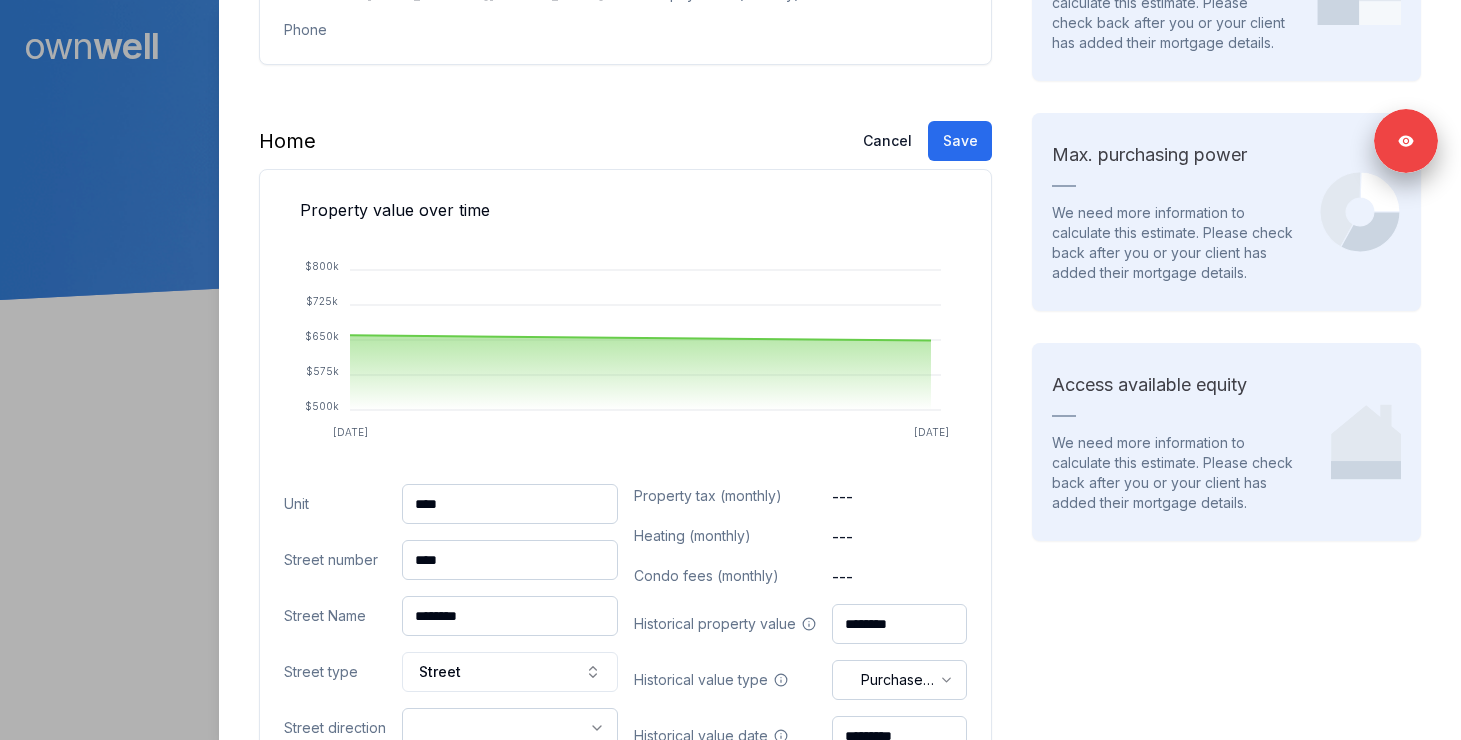 click on "****" at bounding box center [510, 504] 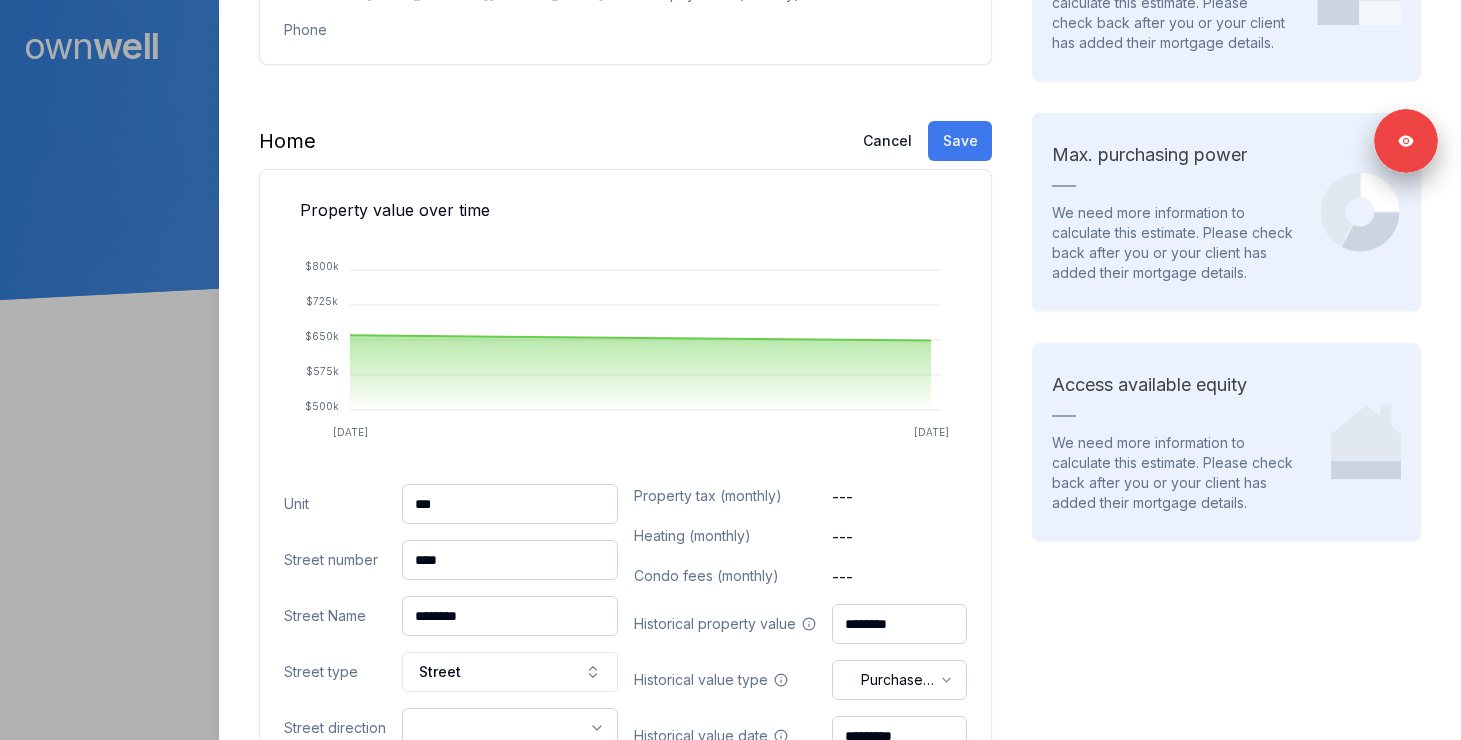 type on "***" 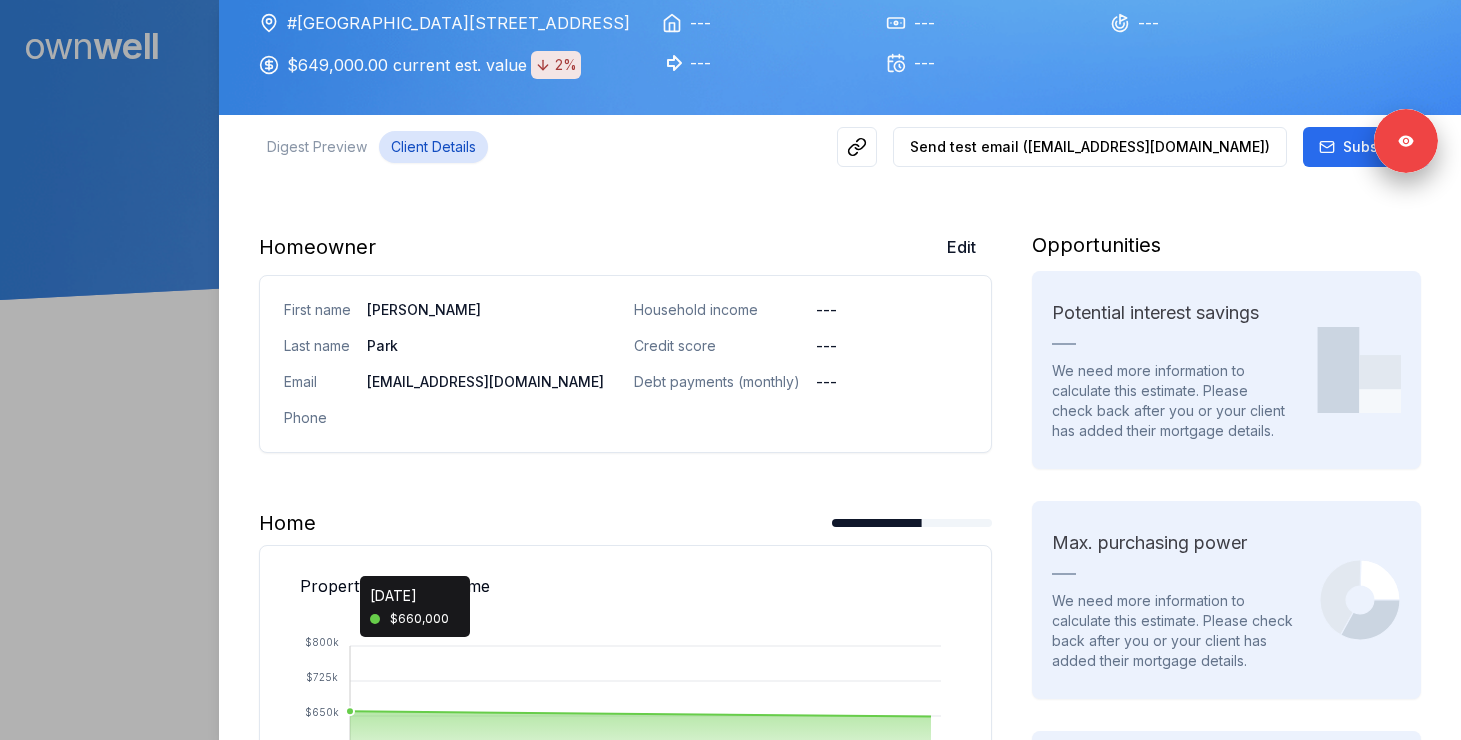 scroll, scrollTop: 0, scrollLeft: 0, axis: both 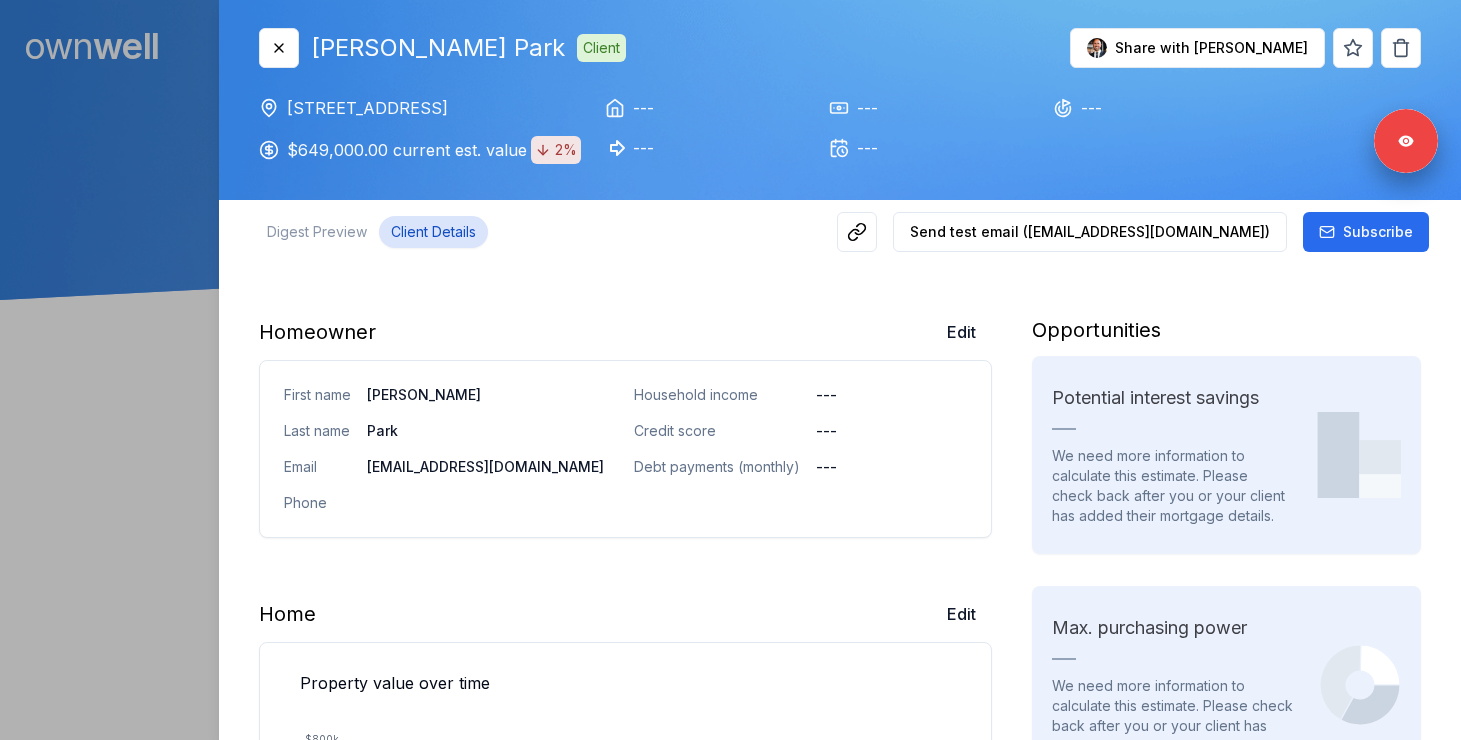 click at bounding box center [730, 370] 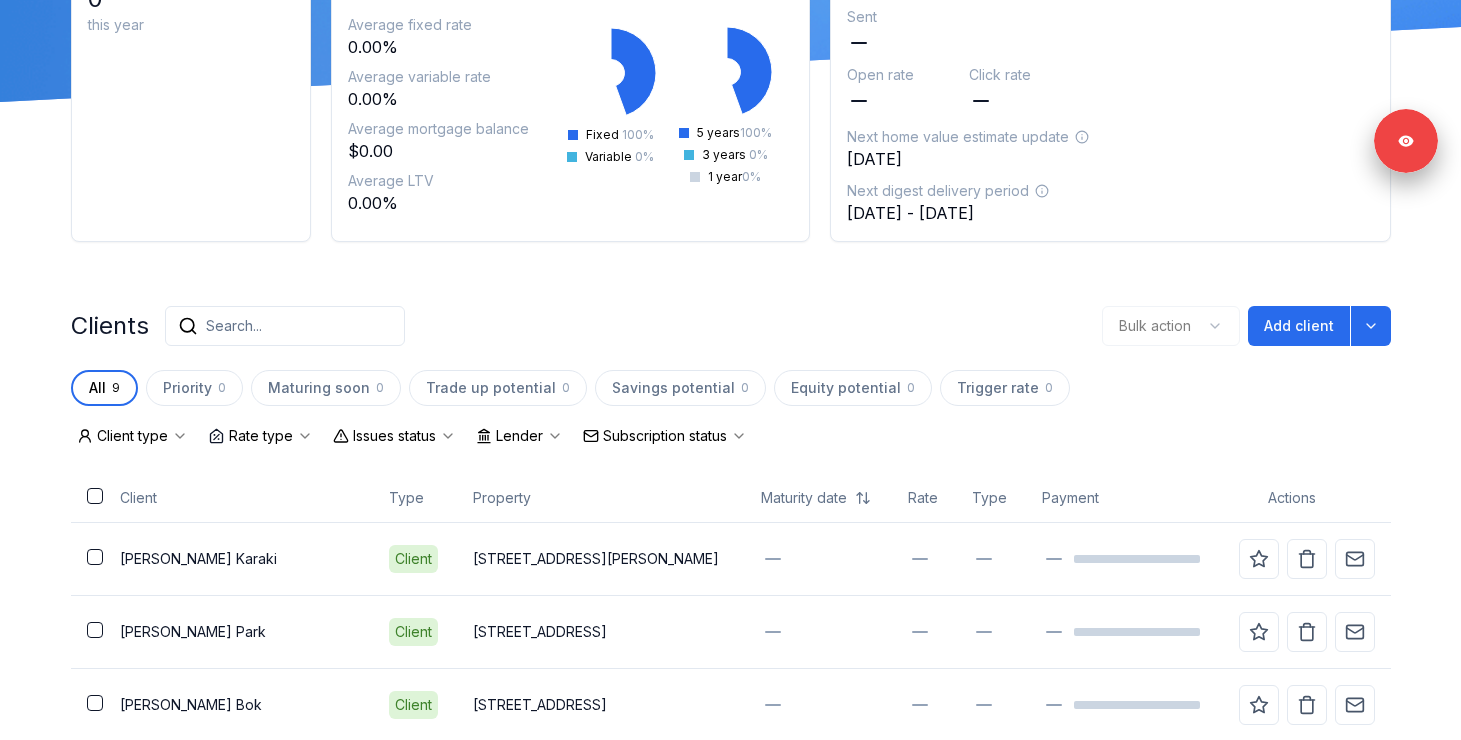 scroll, scrollTop: 470, scrollLeft: 0, axis: vertical 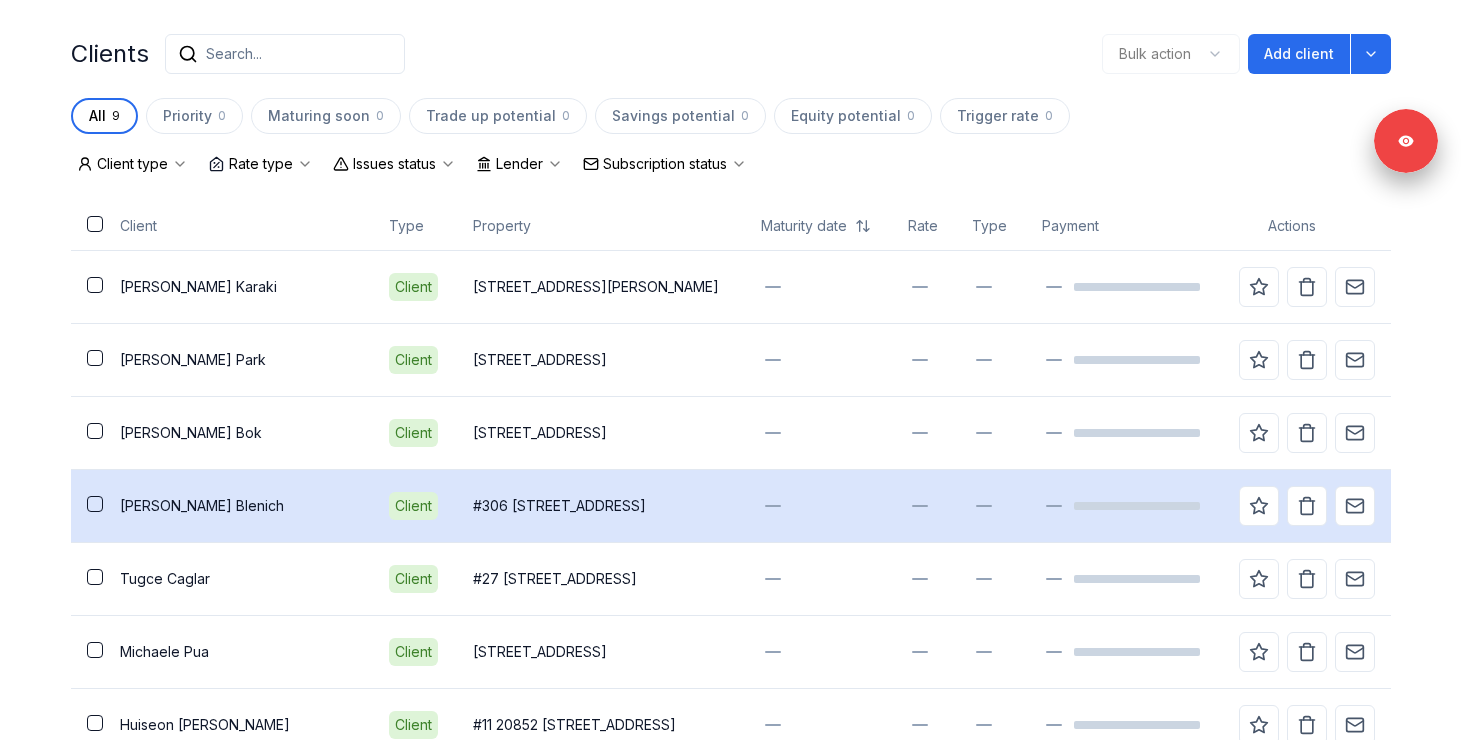 click on "[PERSON_NAME]" at bounding box center (238, 506) 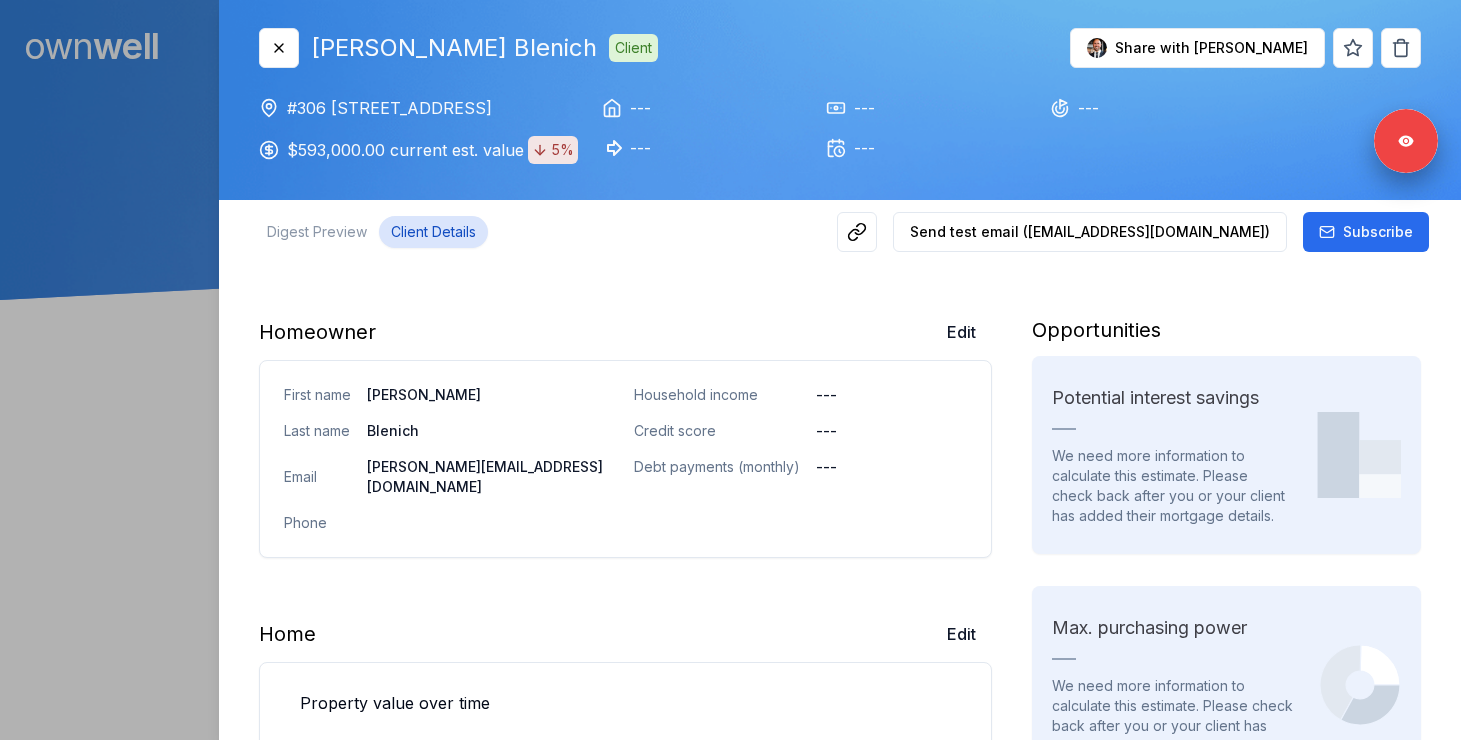 click on "Client Details" at bounding box center (433, 232) 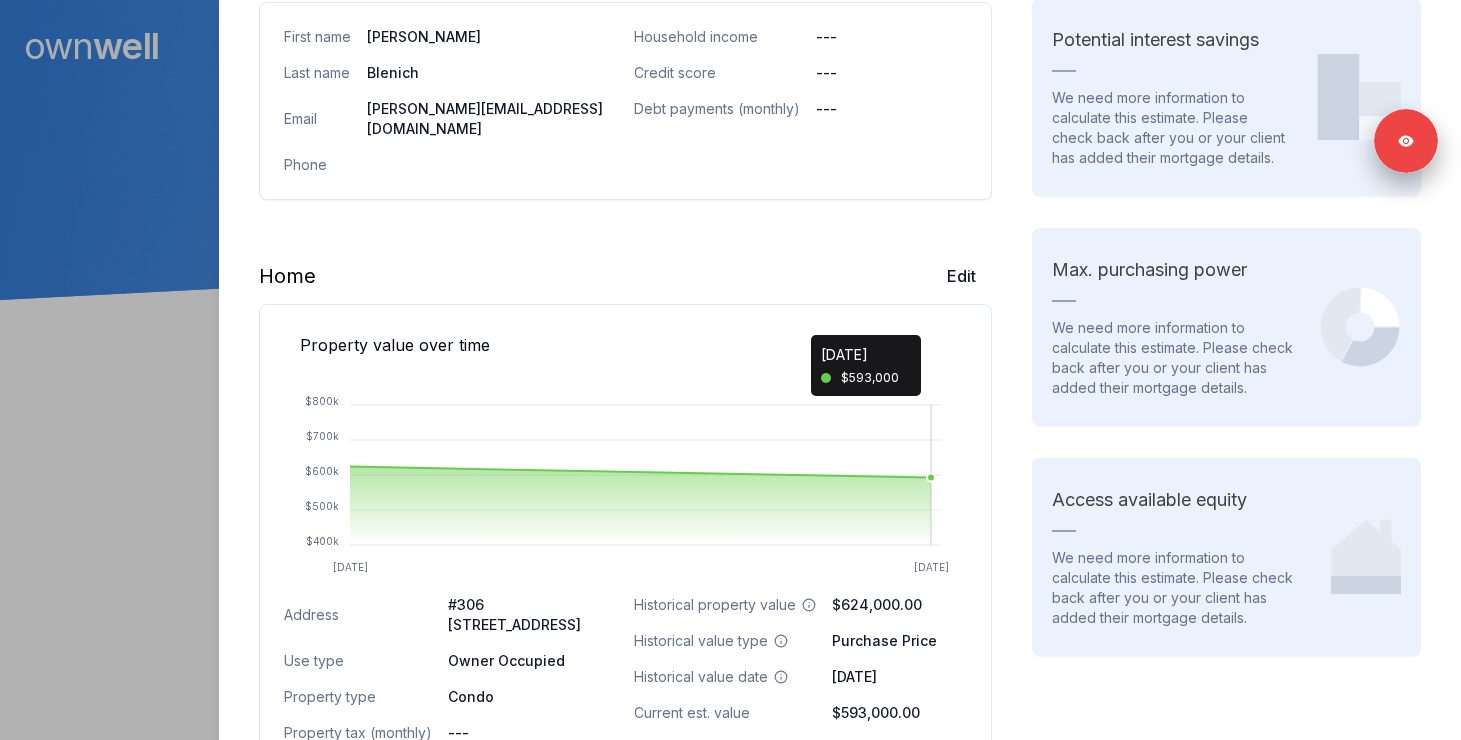 scroll, scrollTop: 474, scrollLeft: 0, axis: vertical 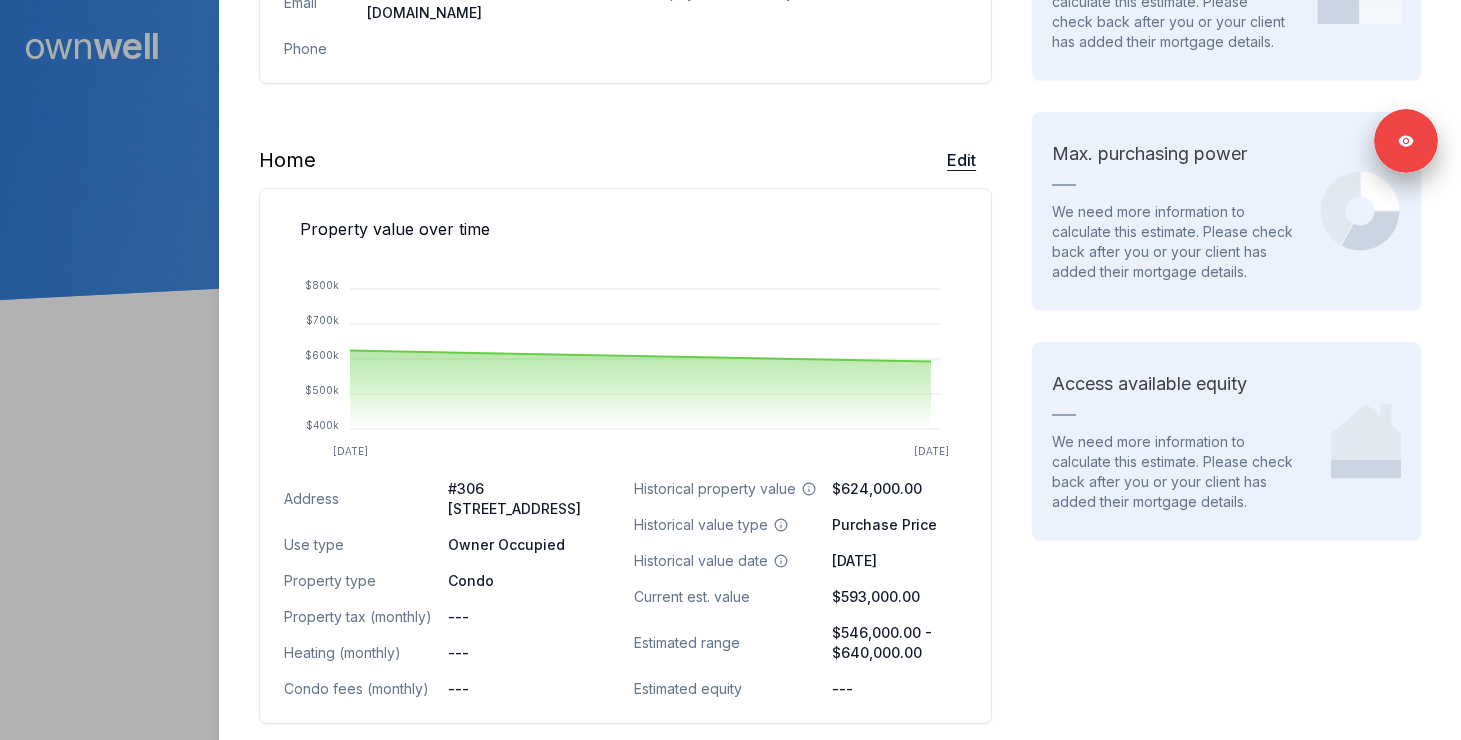 click on "Edit" at bounding box center (961, 160) 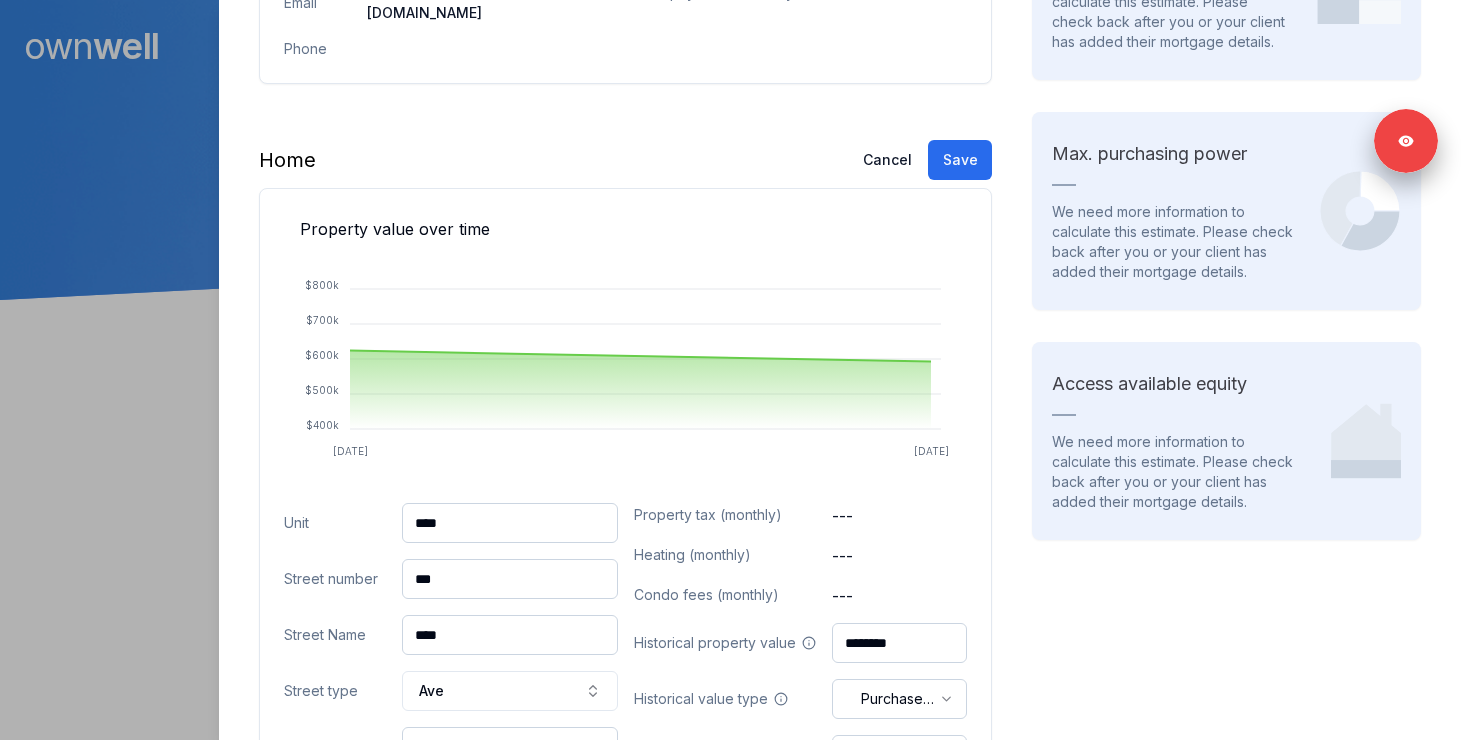 click on "****" at bounding box center (510, 523) 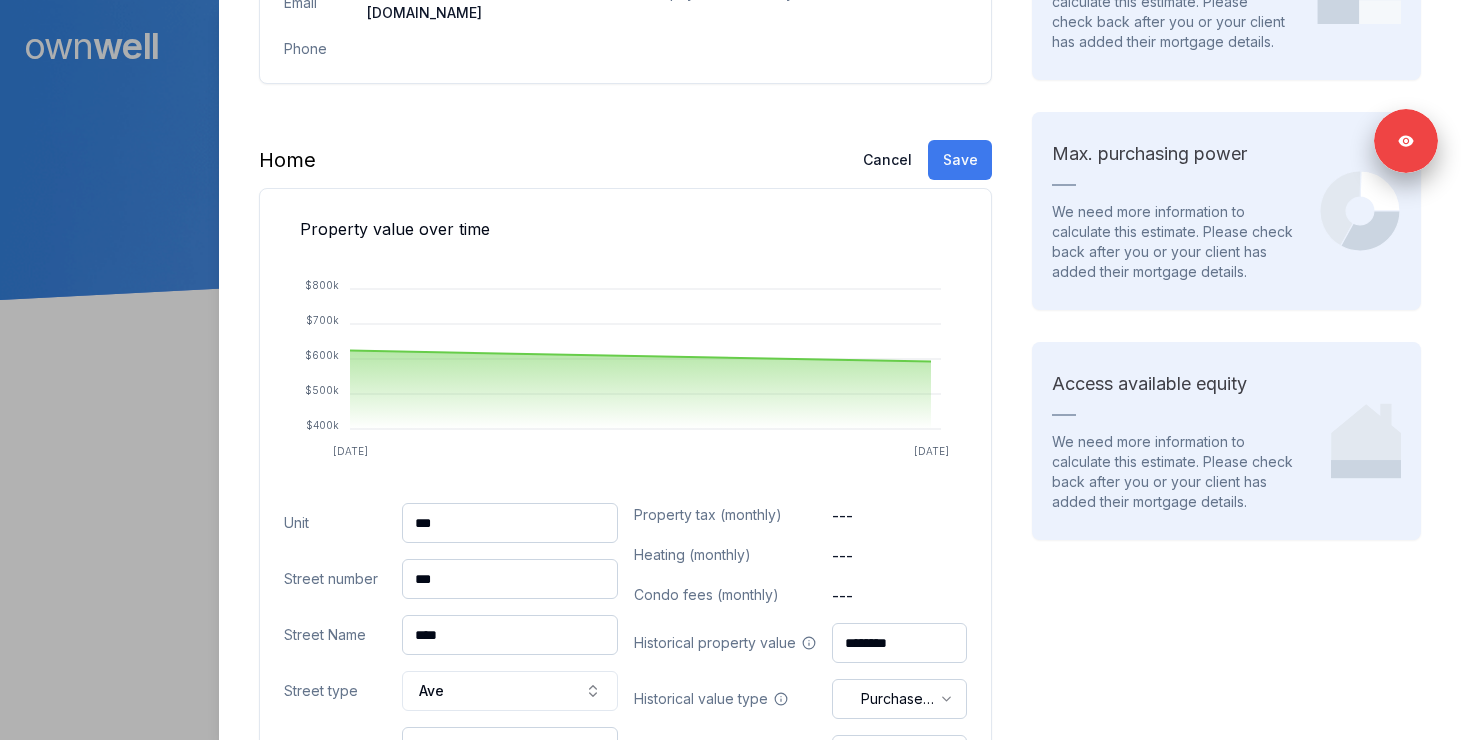 type on "***" 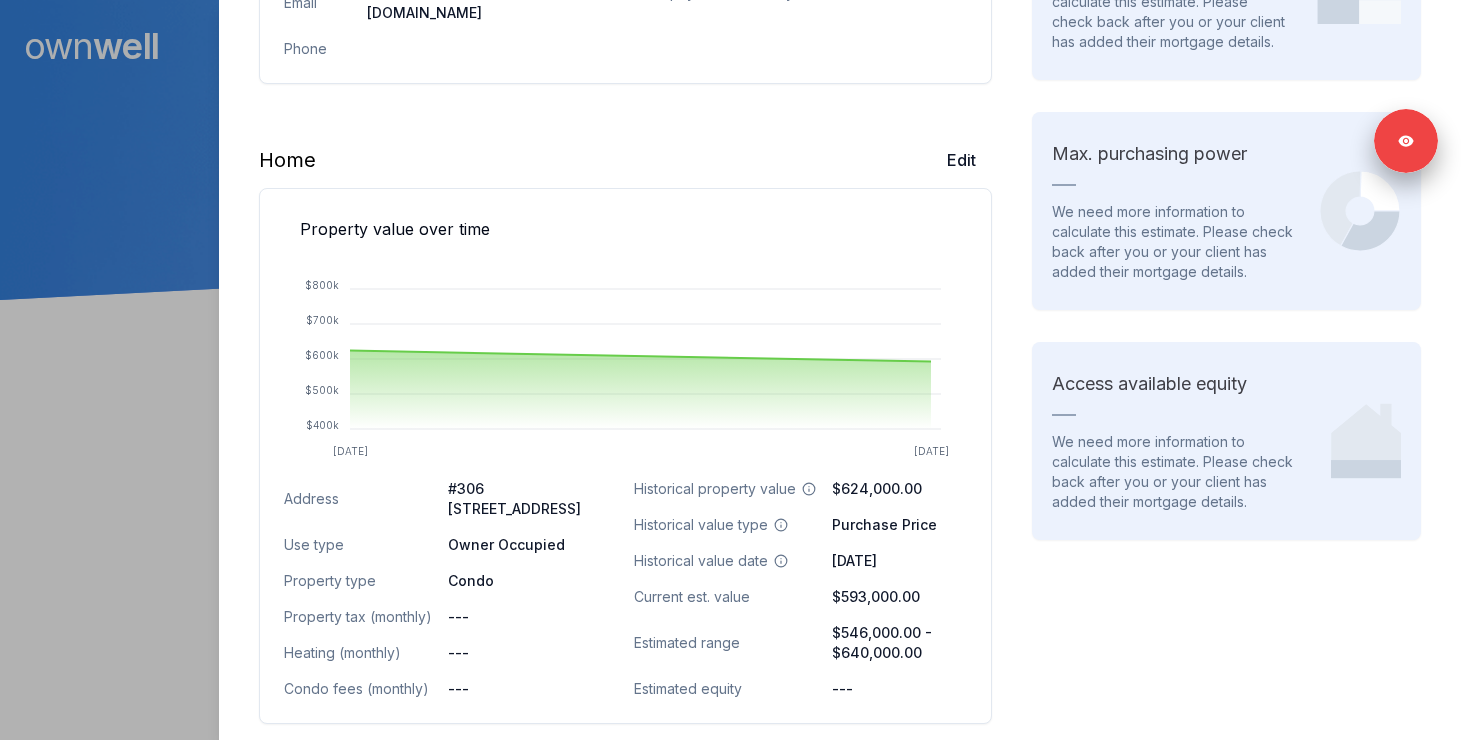 click at bounding box center [730, 370] 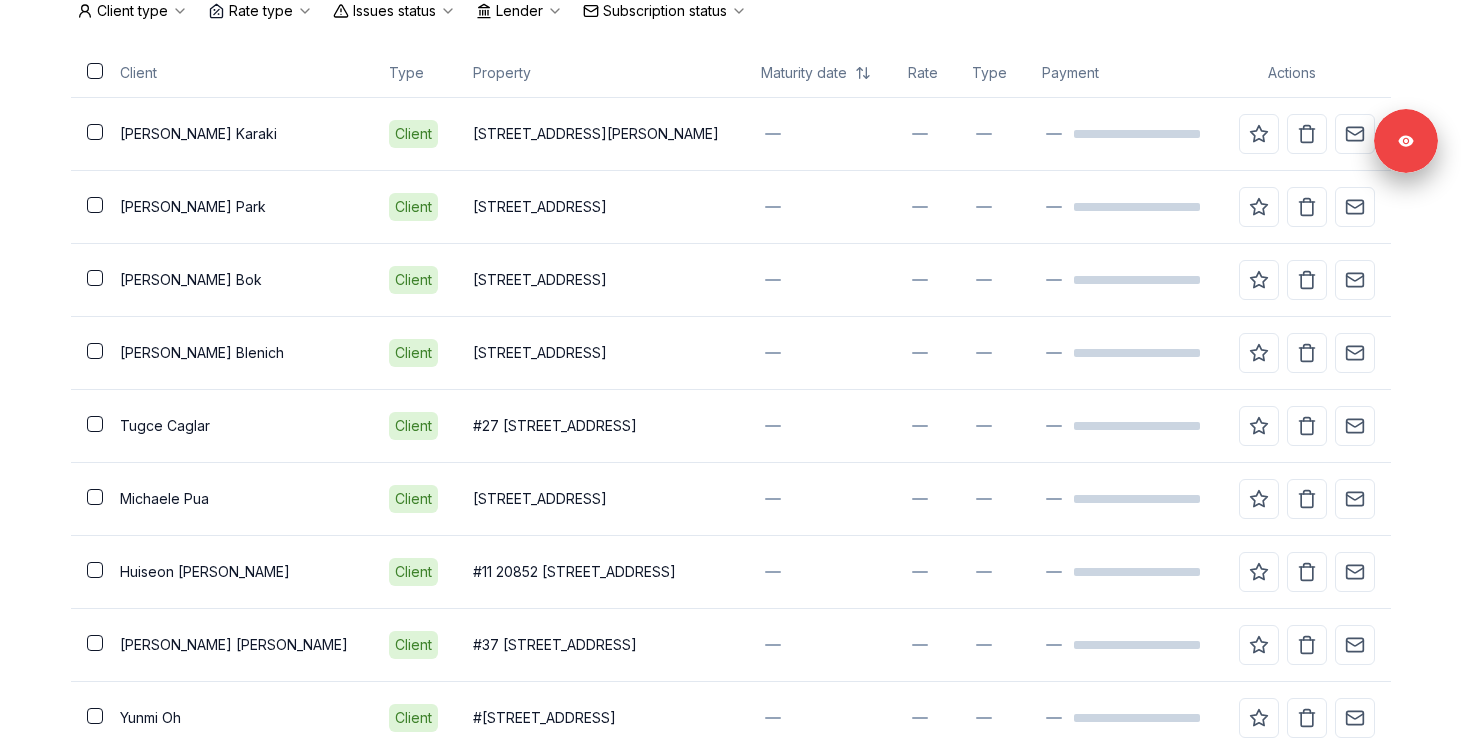 scroll, scrollTop: 645, scrollLeft: 0, axis: vertical 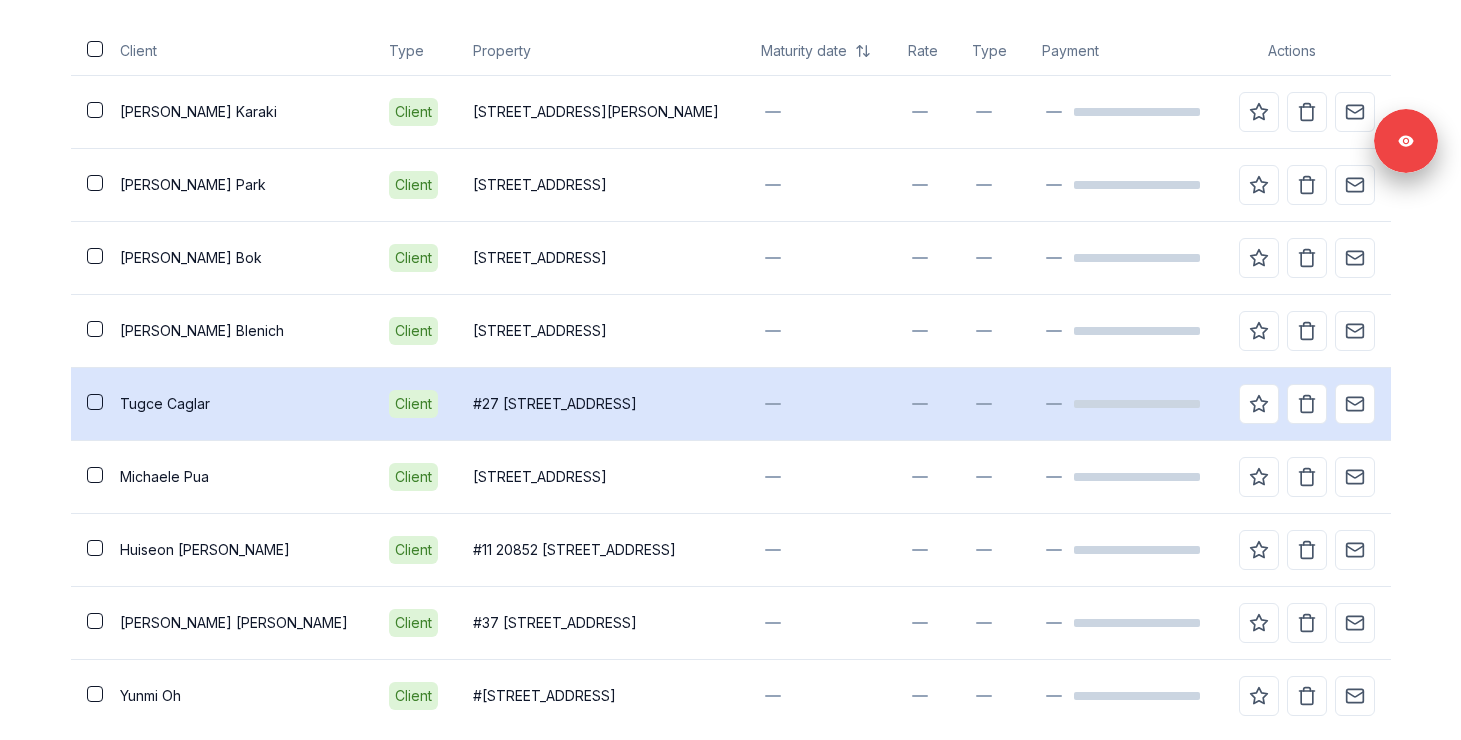 click on "Tugce   Caglar" at bounding box center (238, 404) 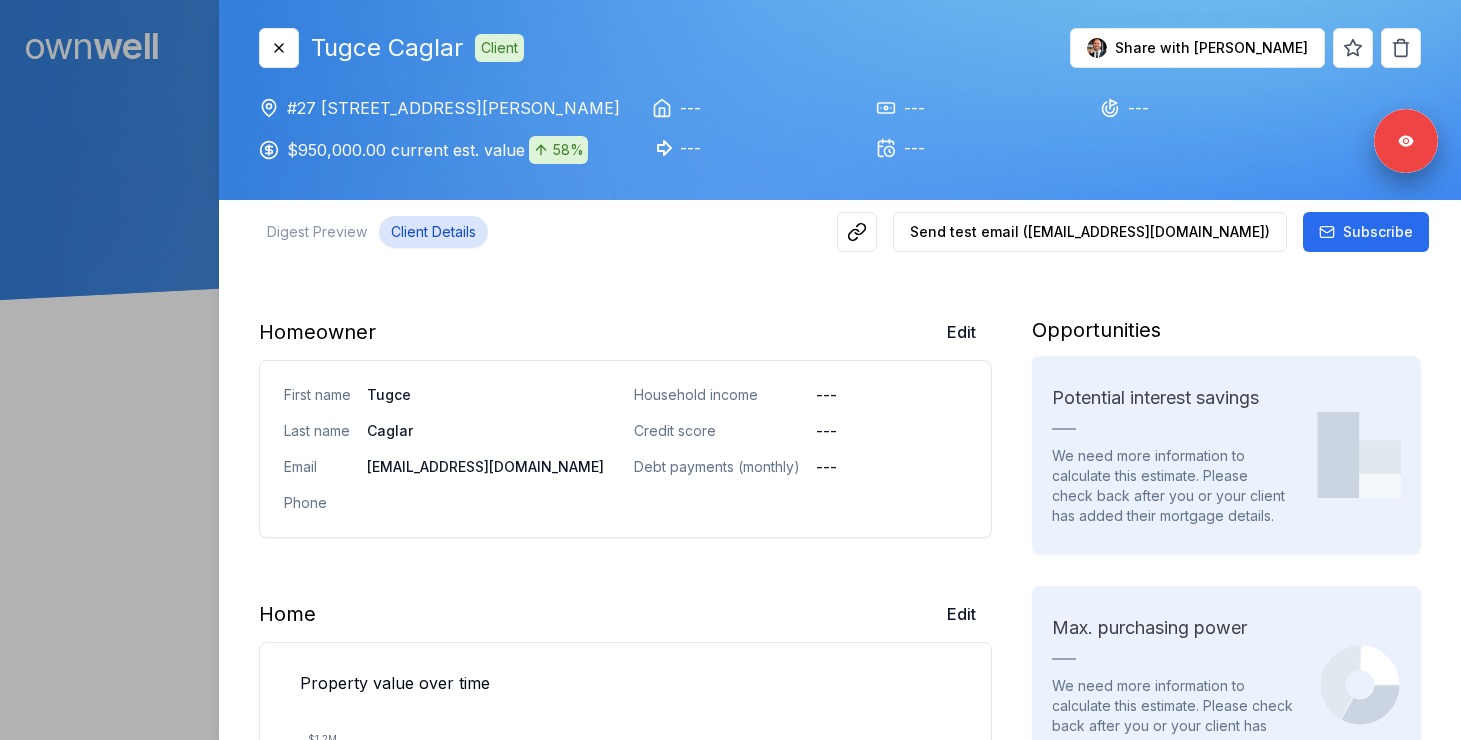 click on "Client Details" at bounding box center (433, 232) 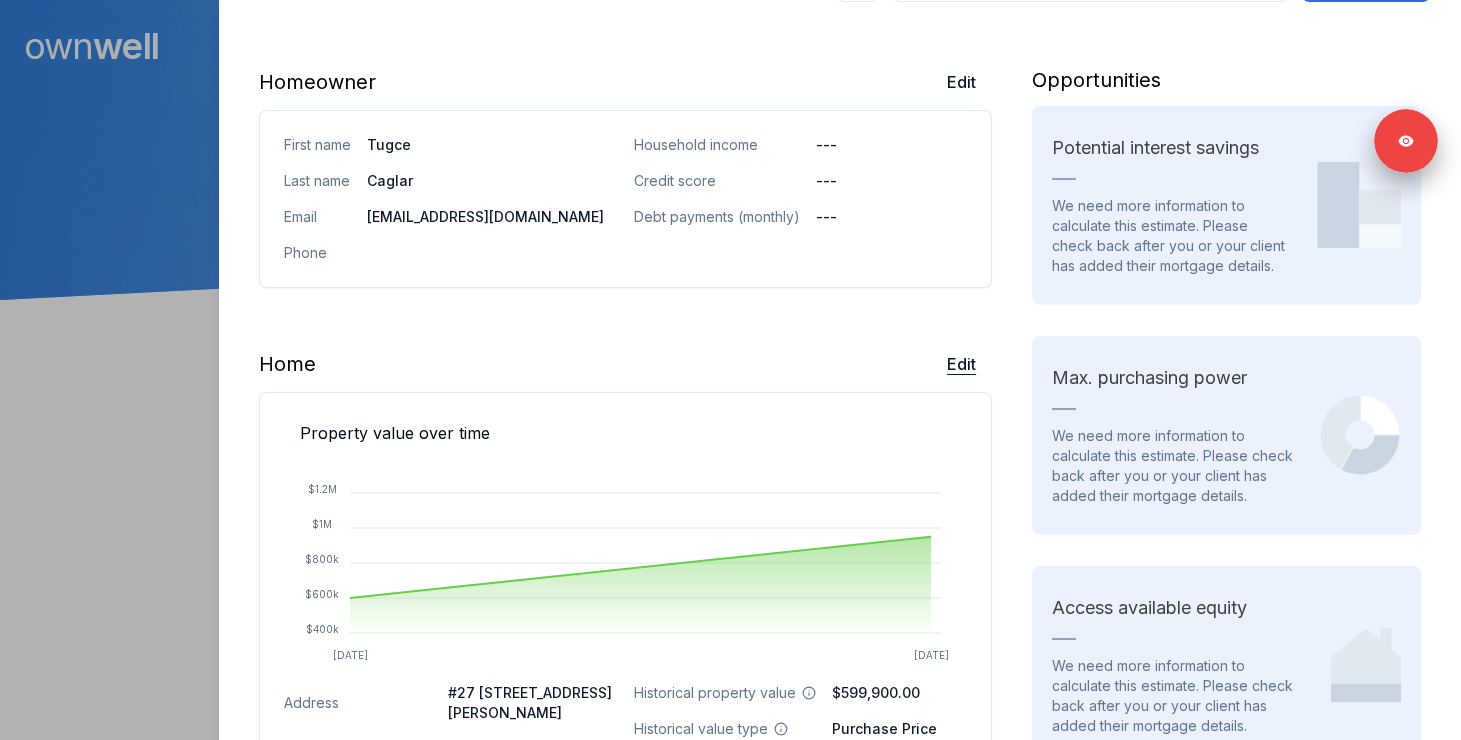 click on "Edit" at bounding box center (961, 364) 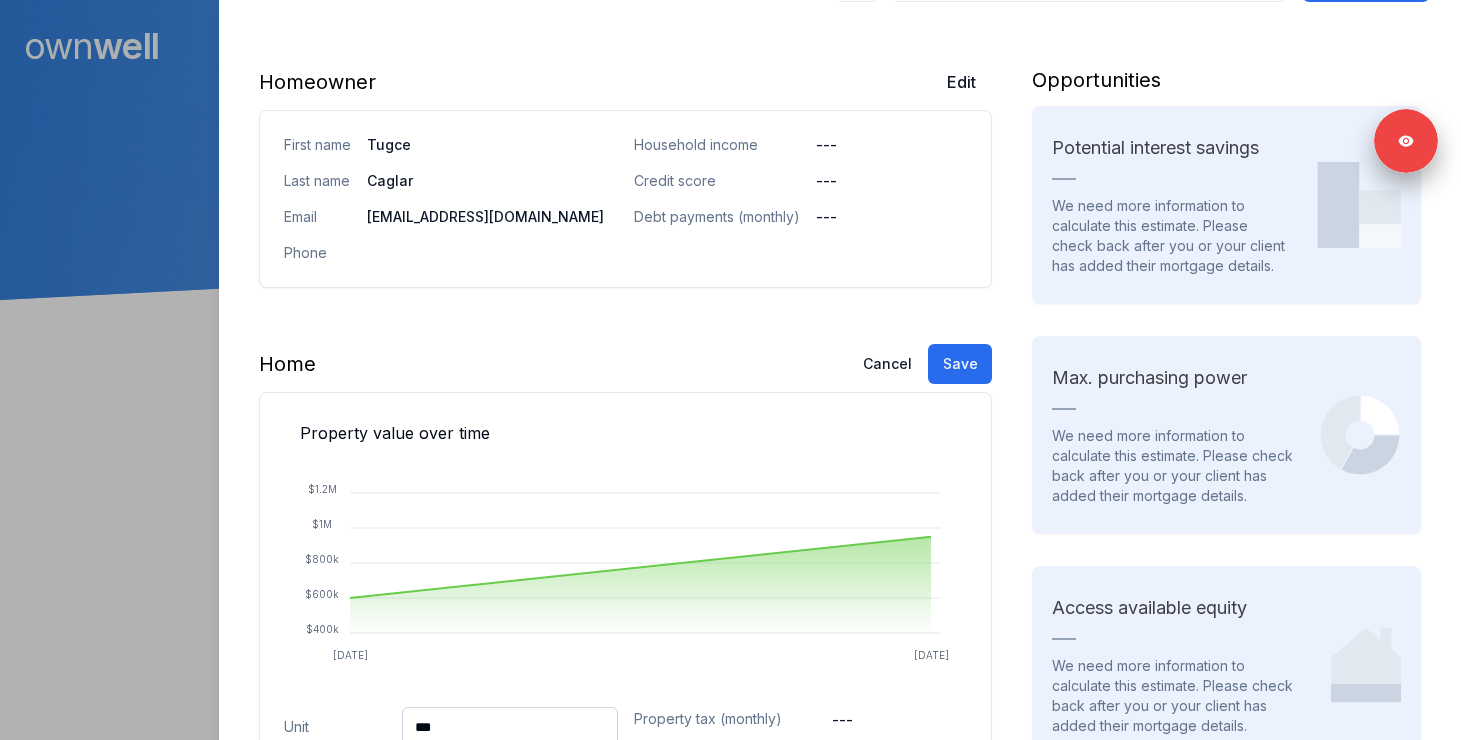 scroll, scrollTop: 532, scrollLeft: 0, axis: vertical 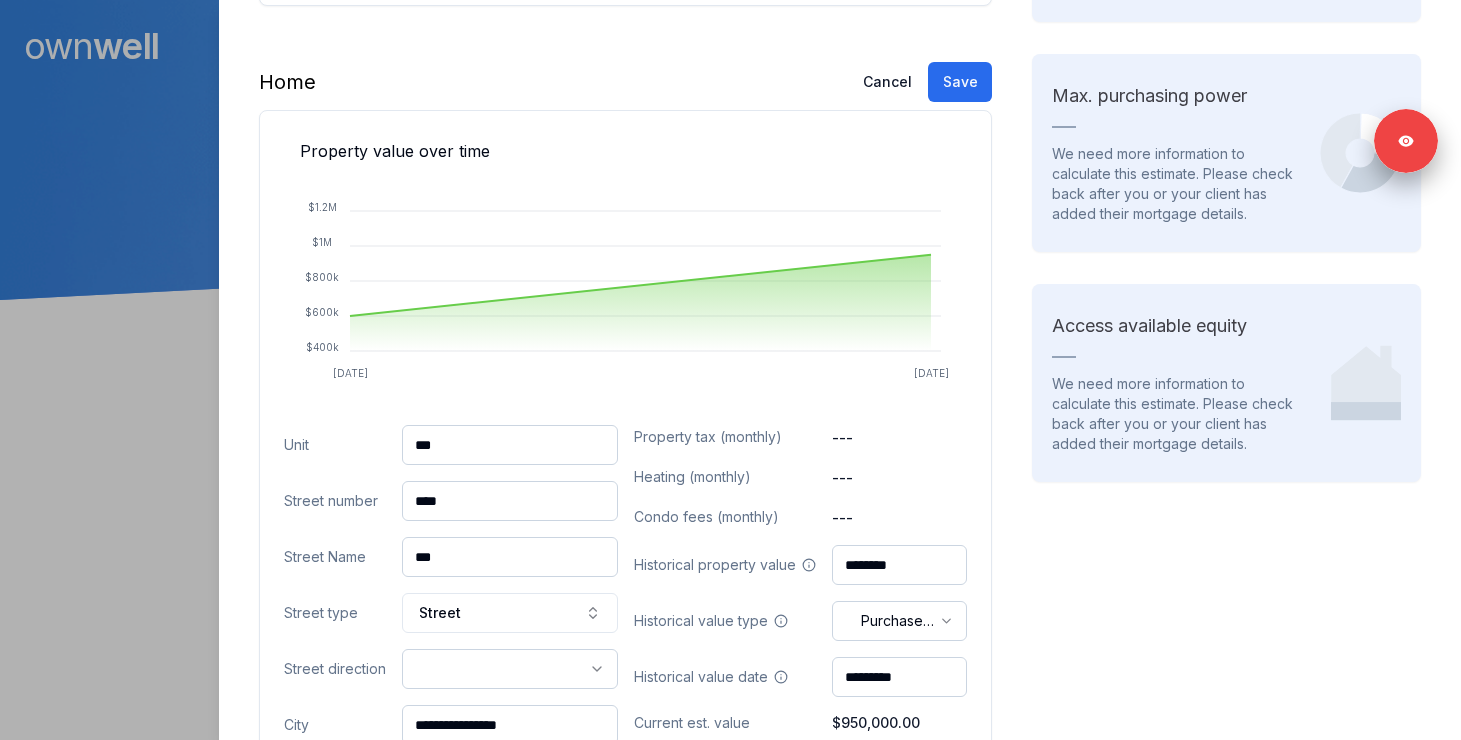 click on "***" at bounding box center [510, 445] 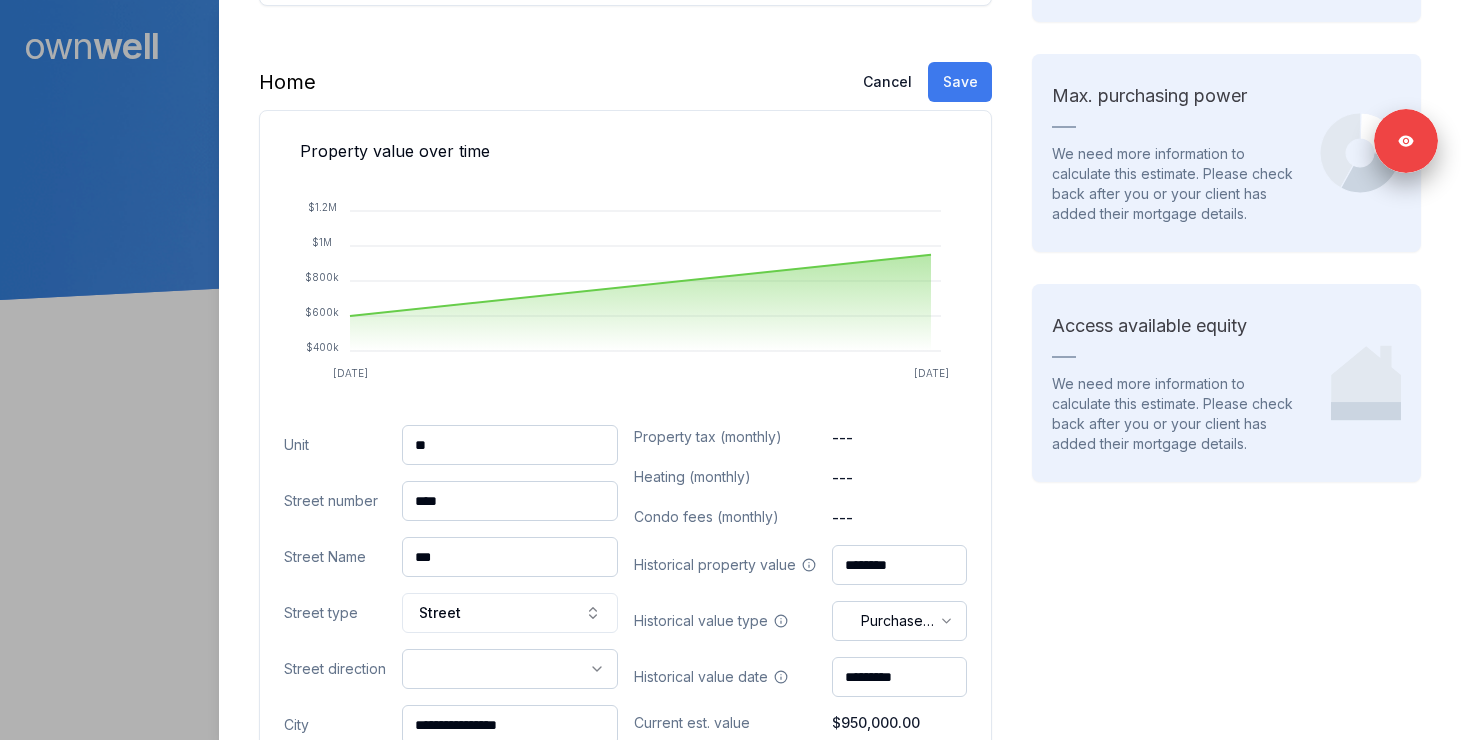 type on "**" 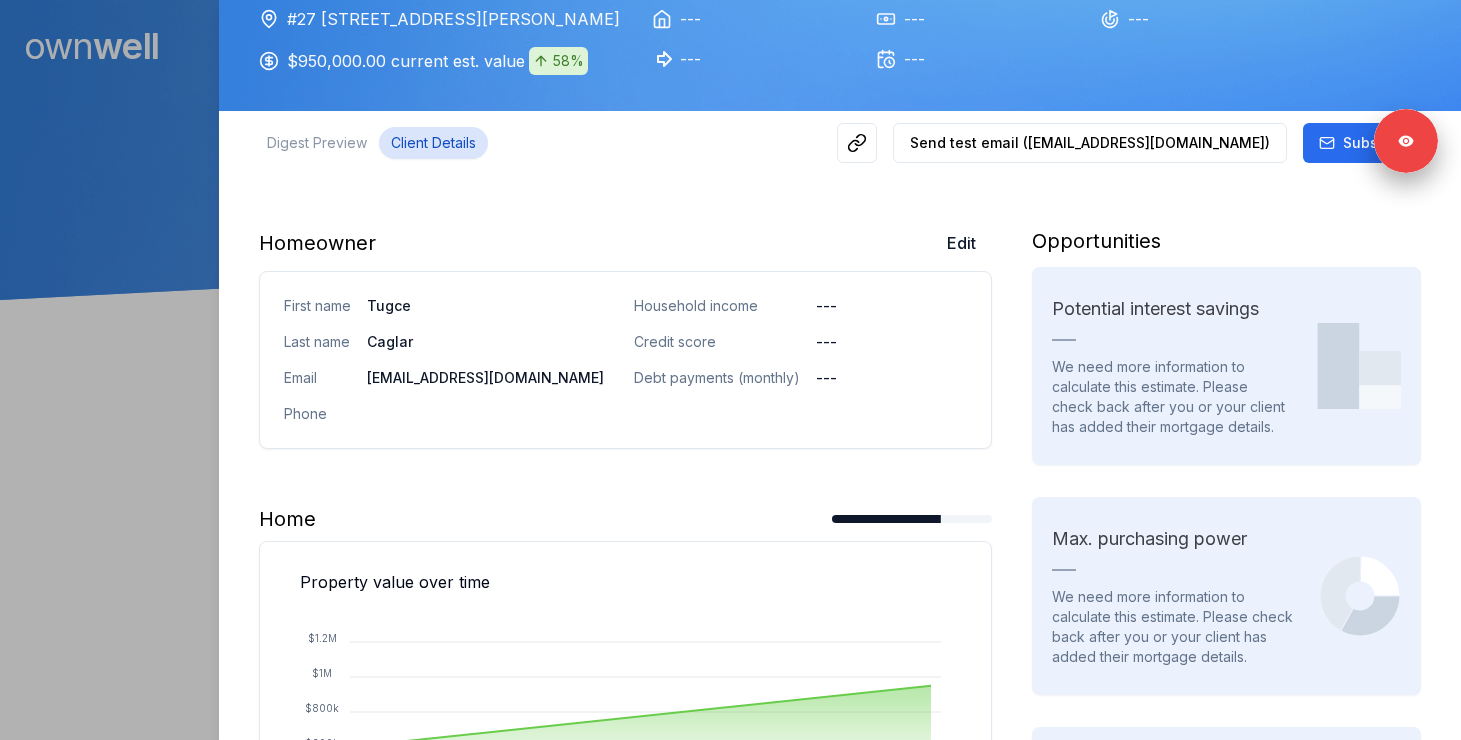 scroll, scrollTop: 0, scrollLeft: 0, axis: both 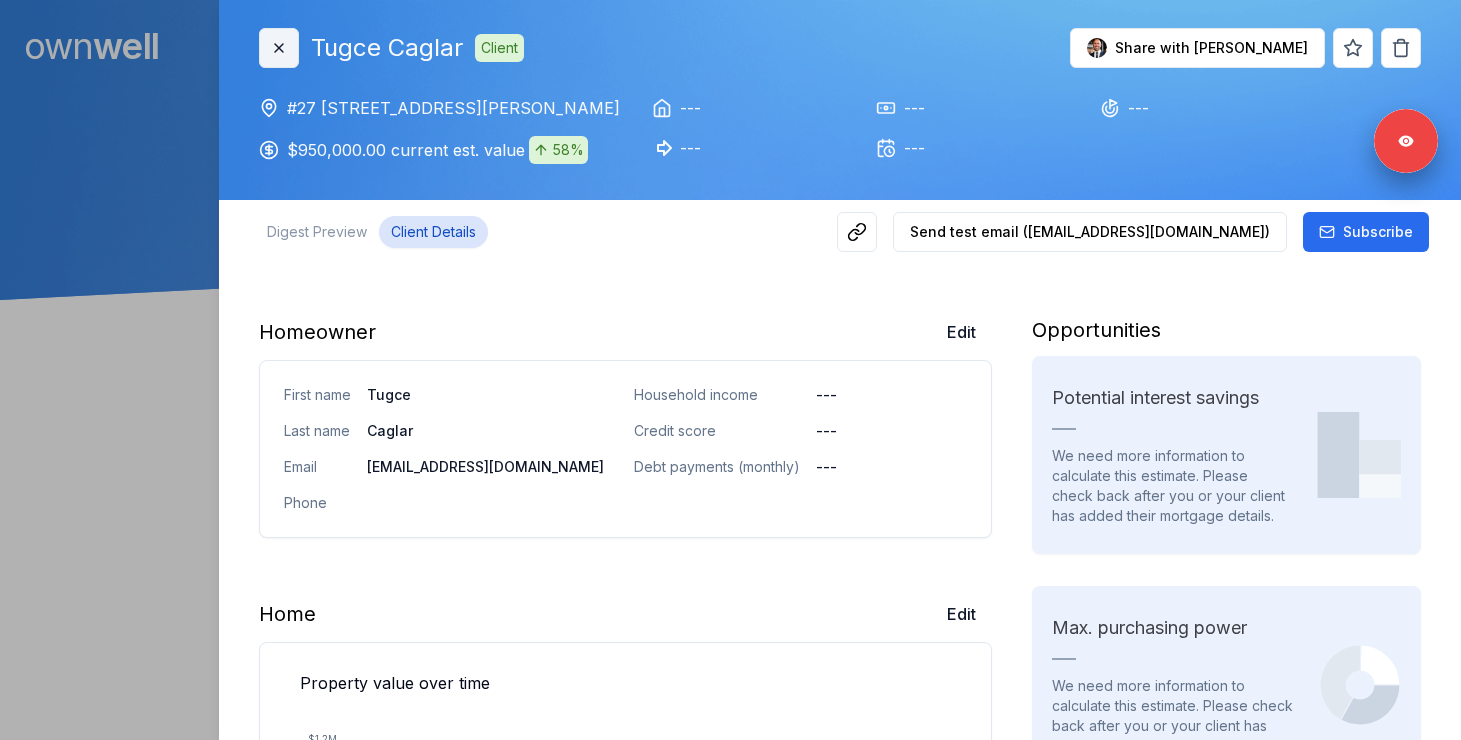 click on "Close" at bounding box center [279, 48] 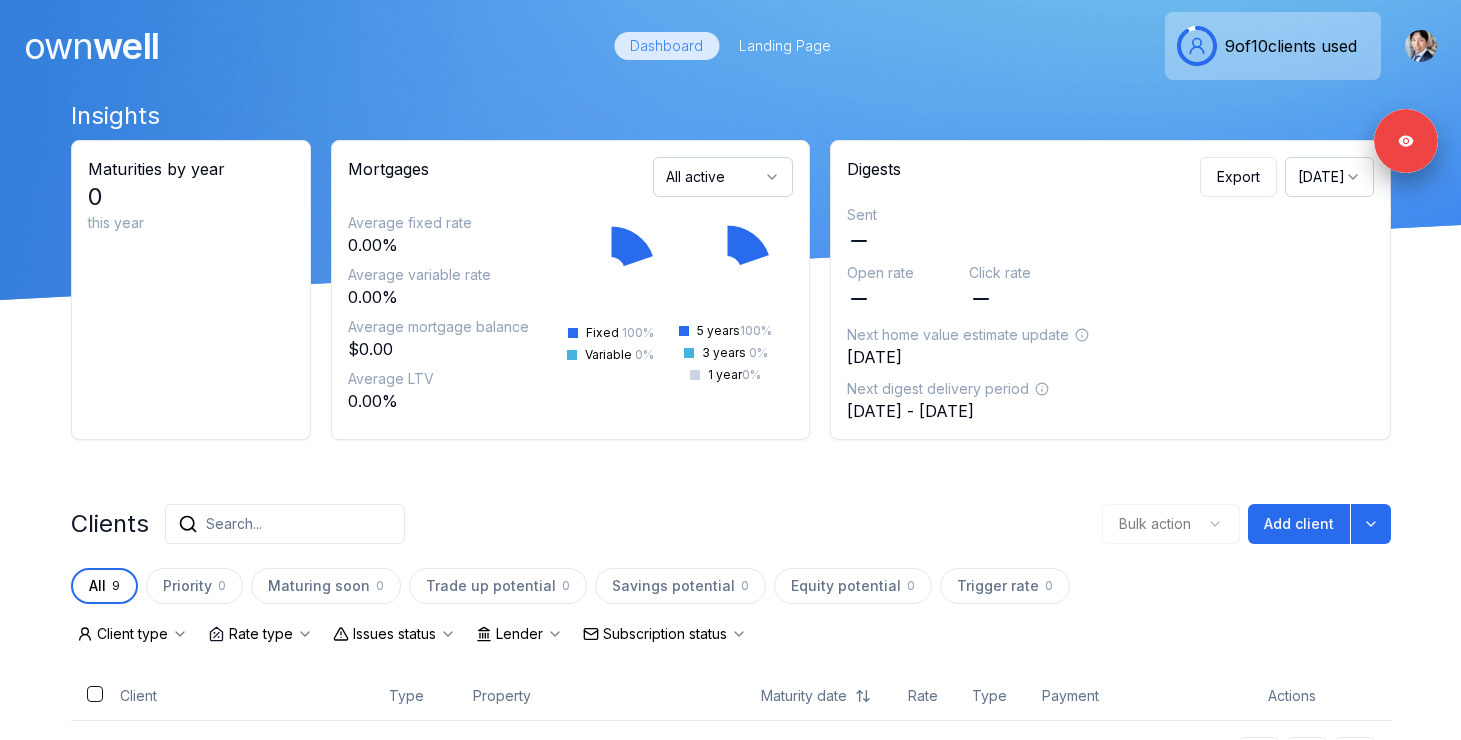 scroll, scrollTop: 404, scrollLeft: 0, axis: vertical 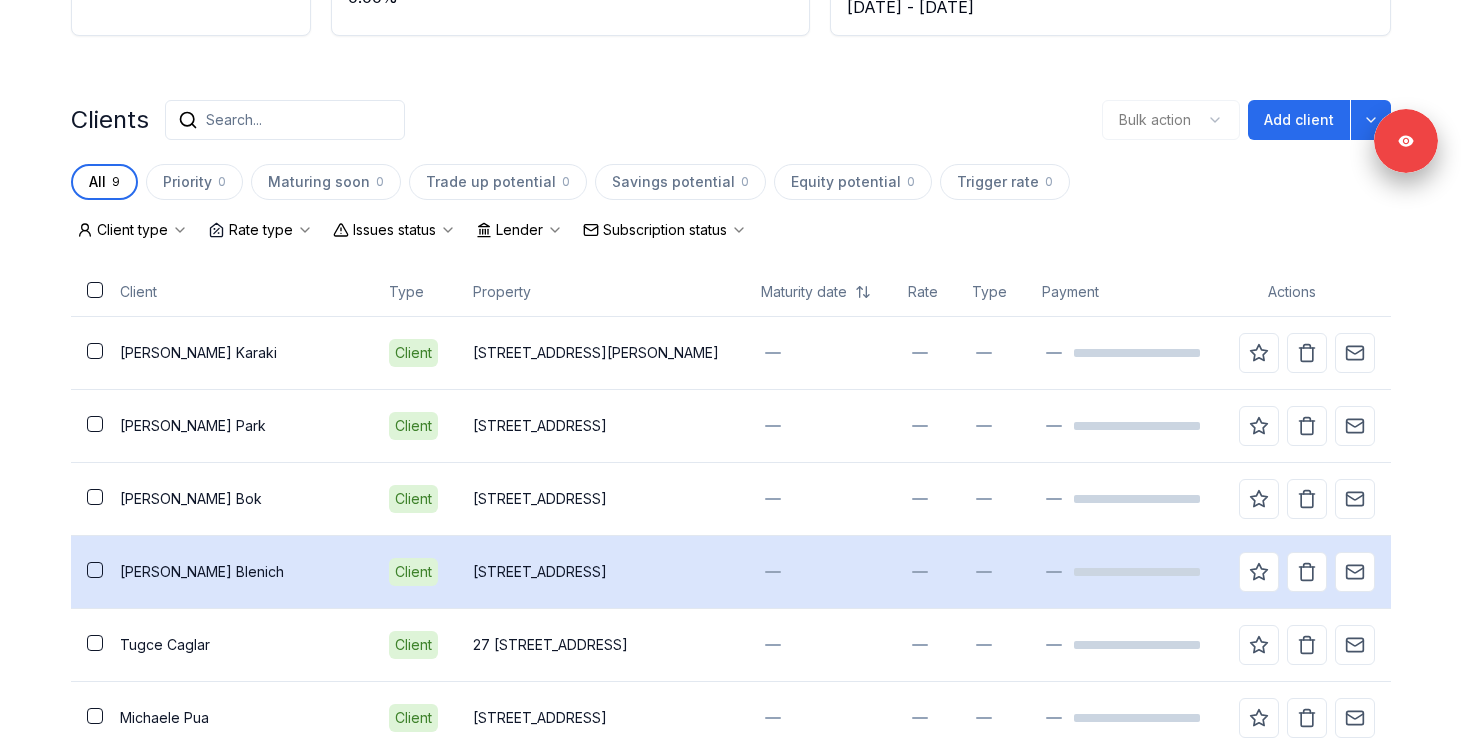 click on "[PERSON_NAME]" at bounding box center (238, 572) 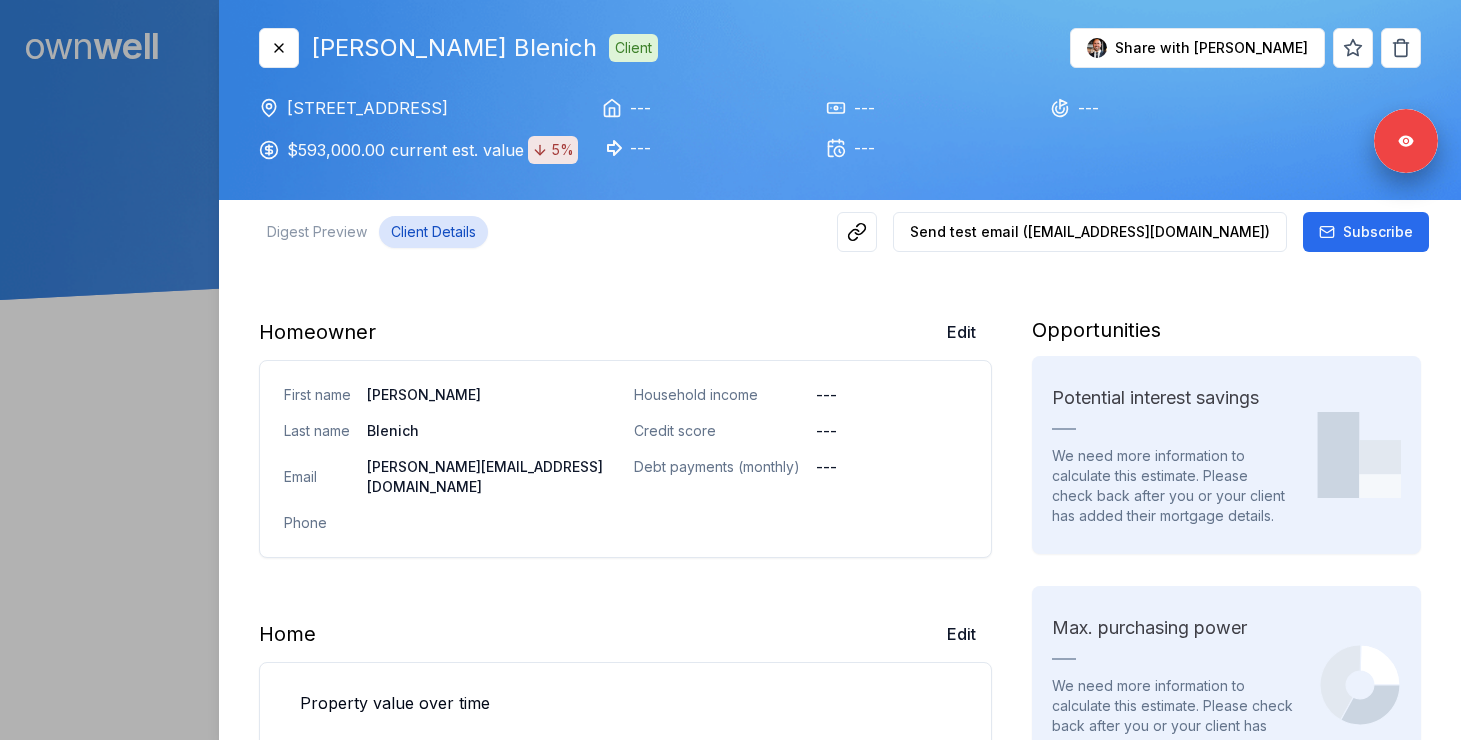 click on "Client Details" at bounding box center (433, 232) 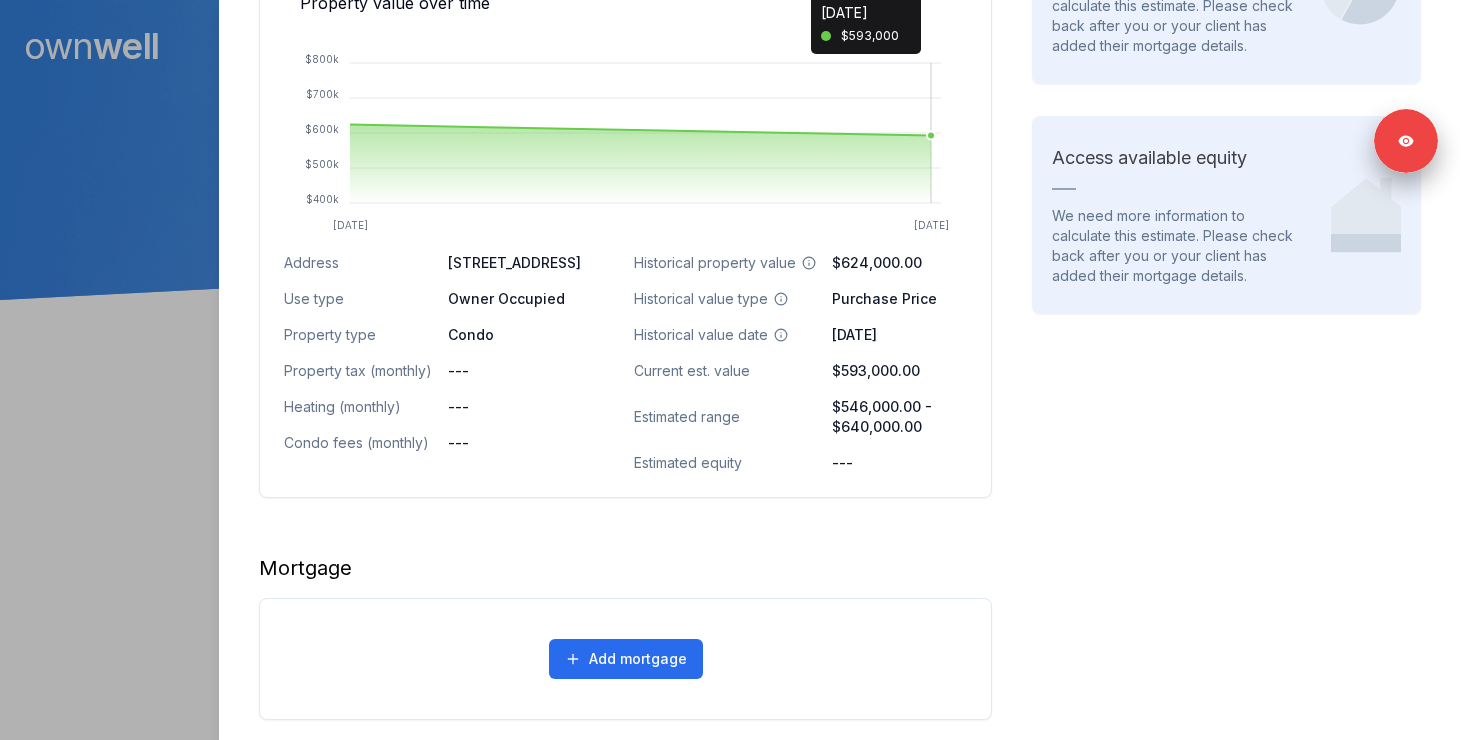 scroll, scrollTop: 522, scrollLeft: 0, axis: vertical 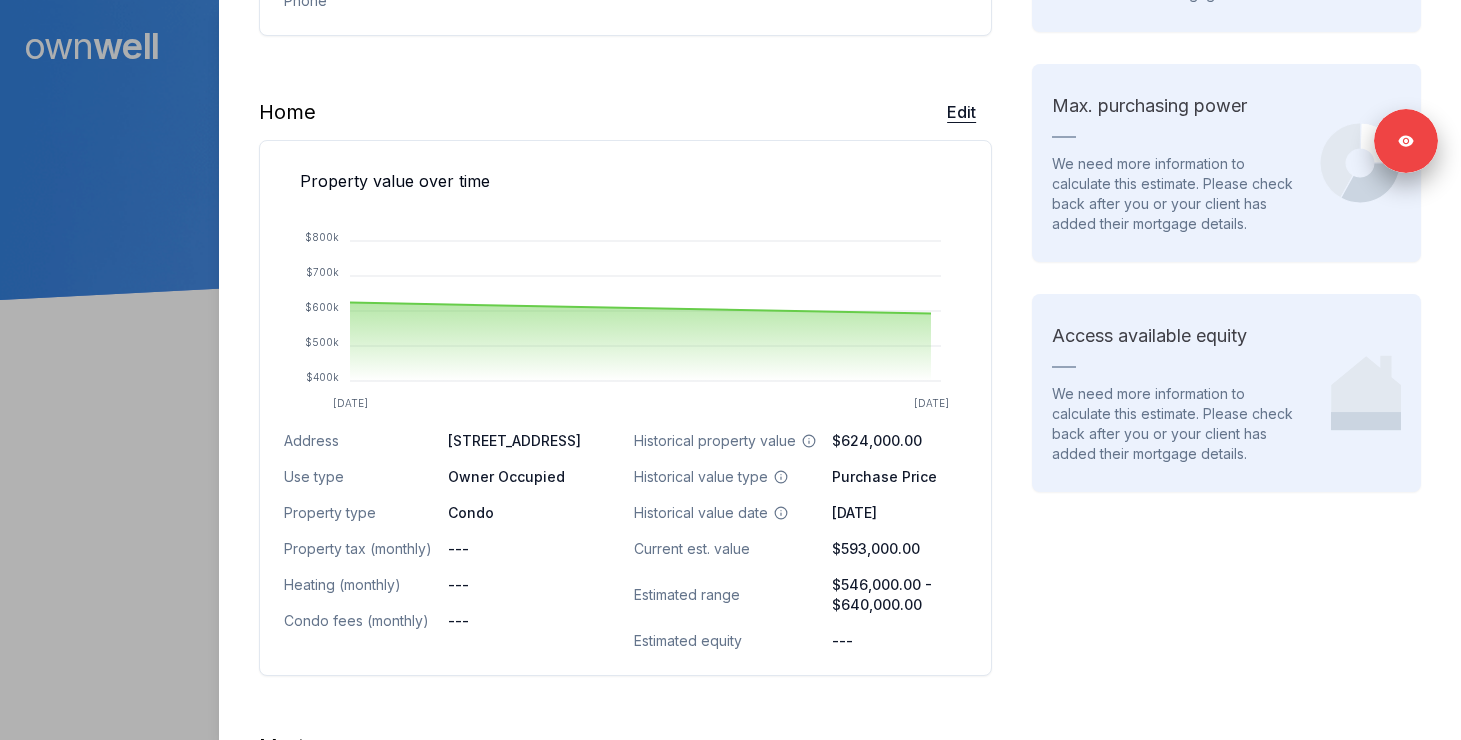 click on "Edit" at bounding box center [961, 112] 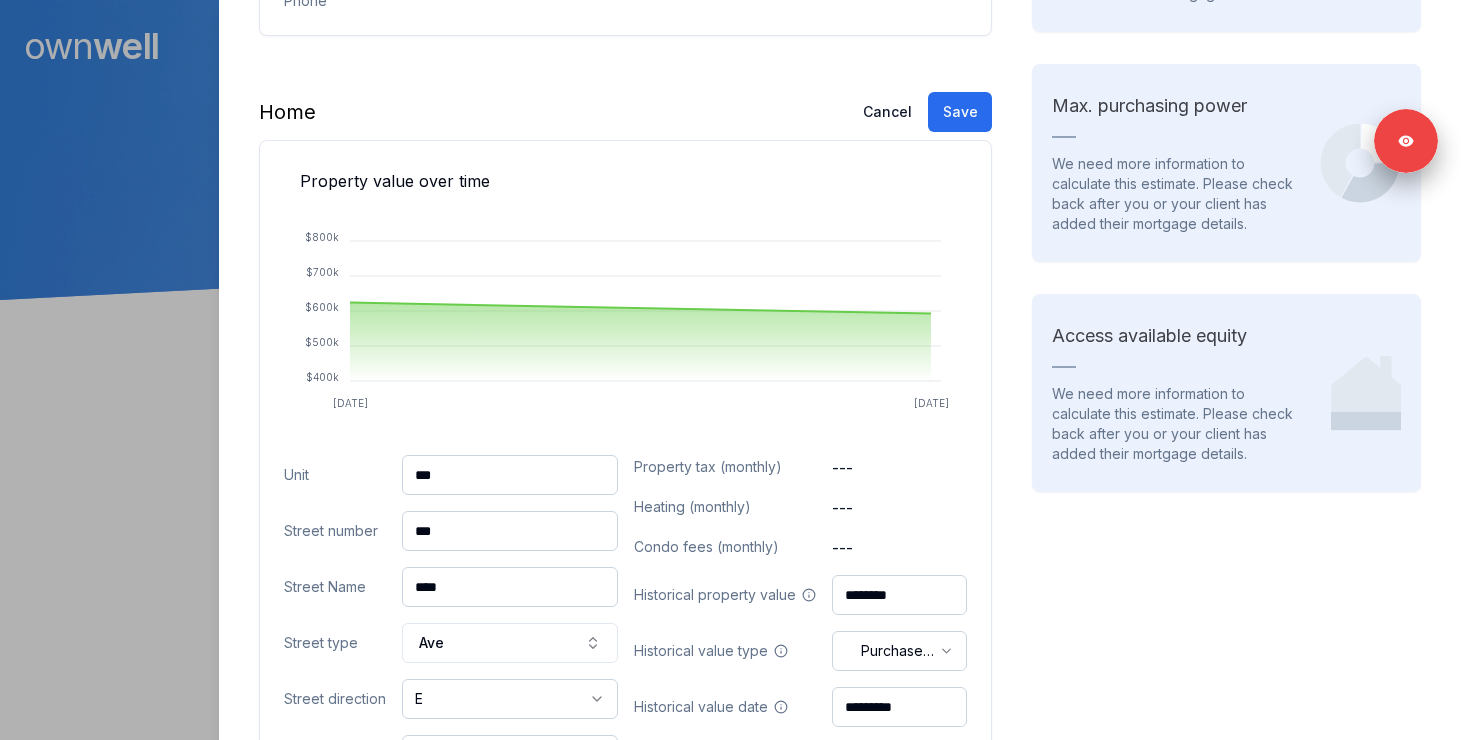 scroll, scrollTop: 0, scrollLeft: 0, axis: both 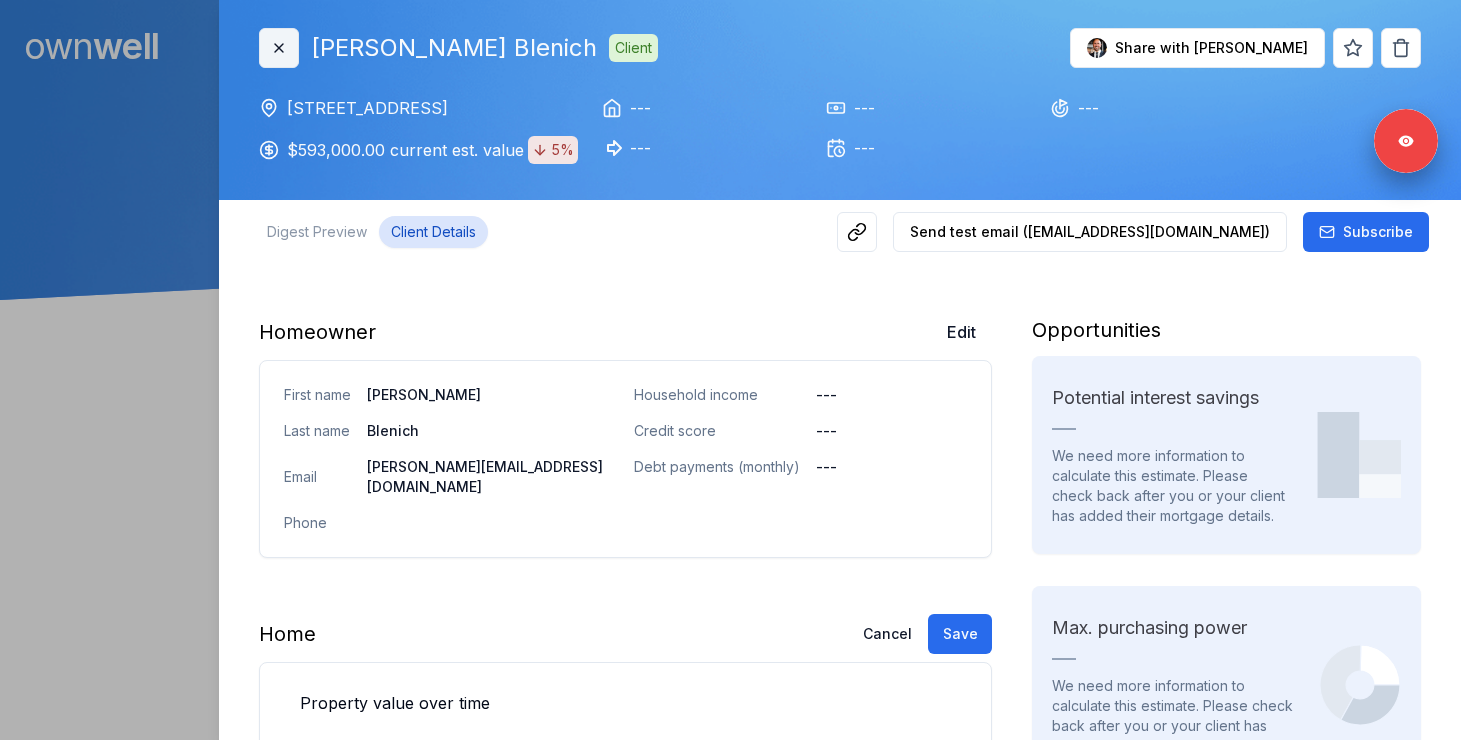 click on "Close" at bounding box center [279, 48] 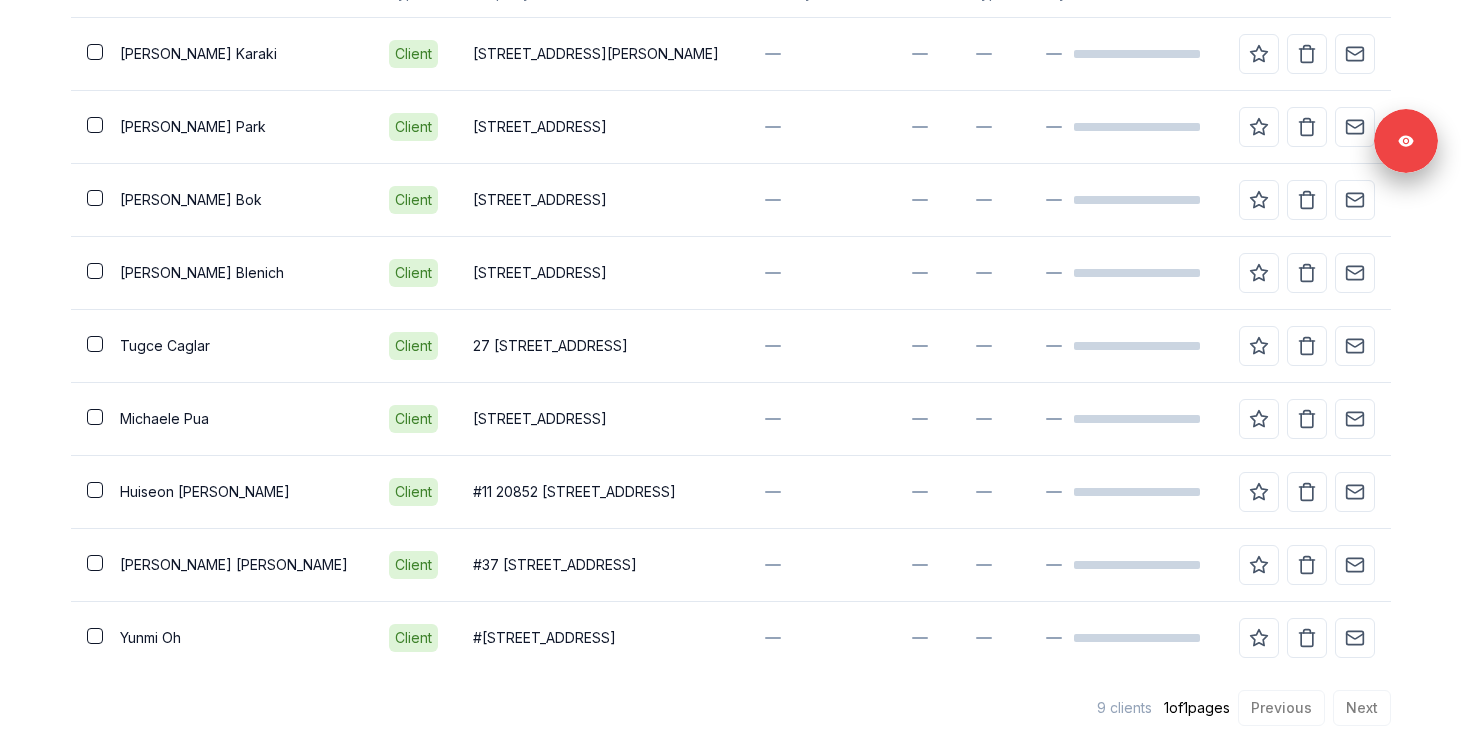 scroll, scrollTop: 712, scrollLeft: 0, axis: vertical 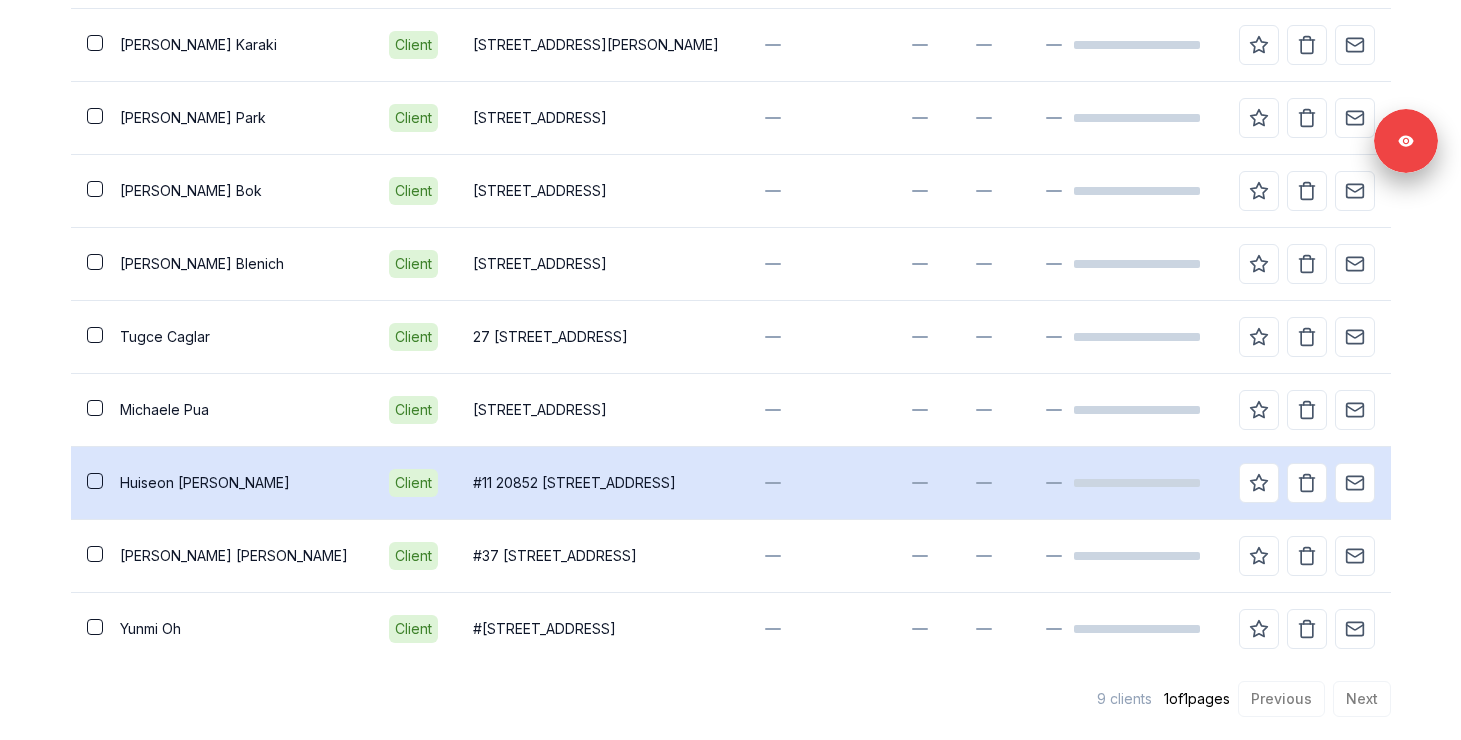 click on "[PERSON_NAME]" at bounding box center [238, 483] 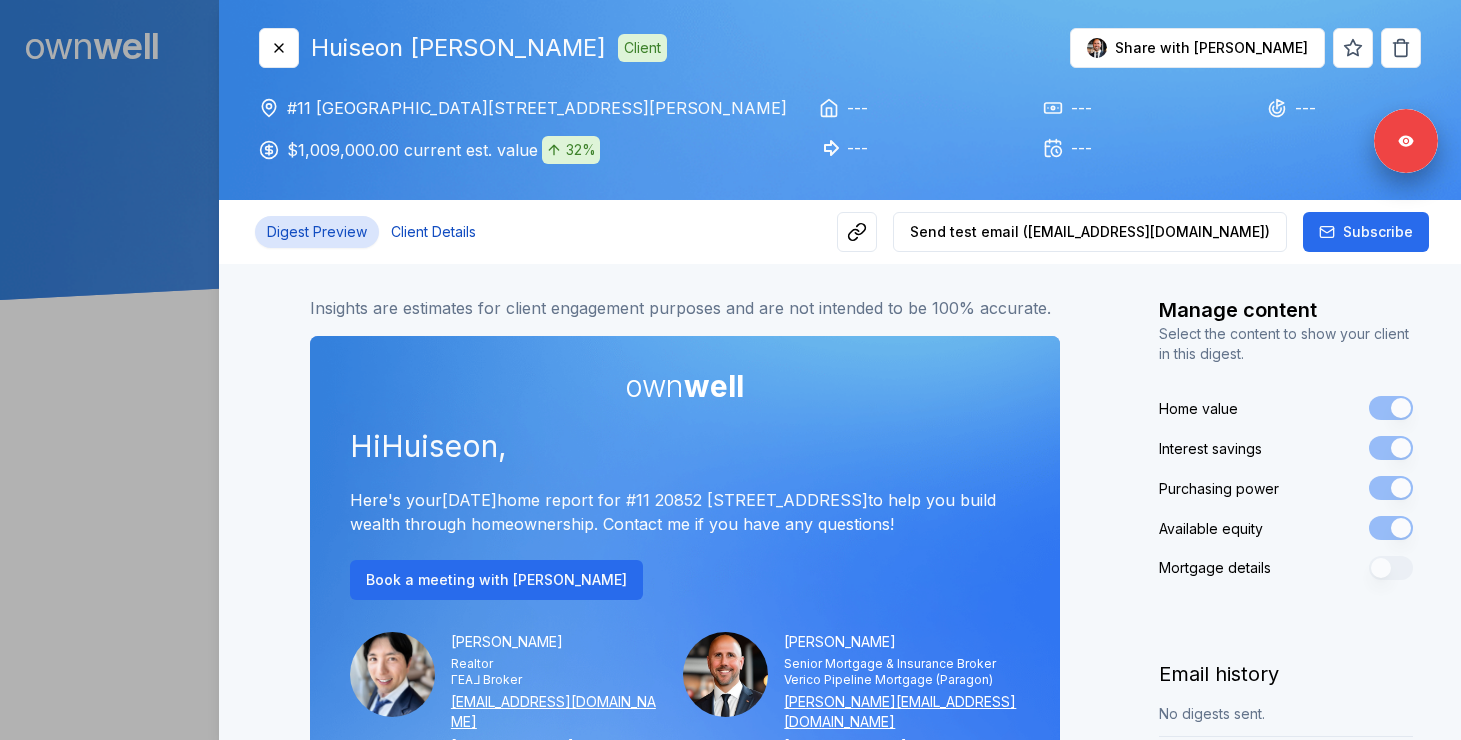click on "Client Details" at bounding box center (433, 232) 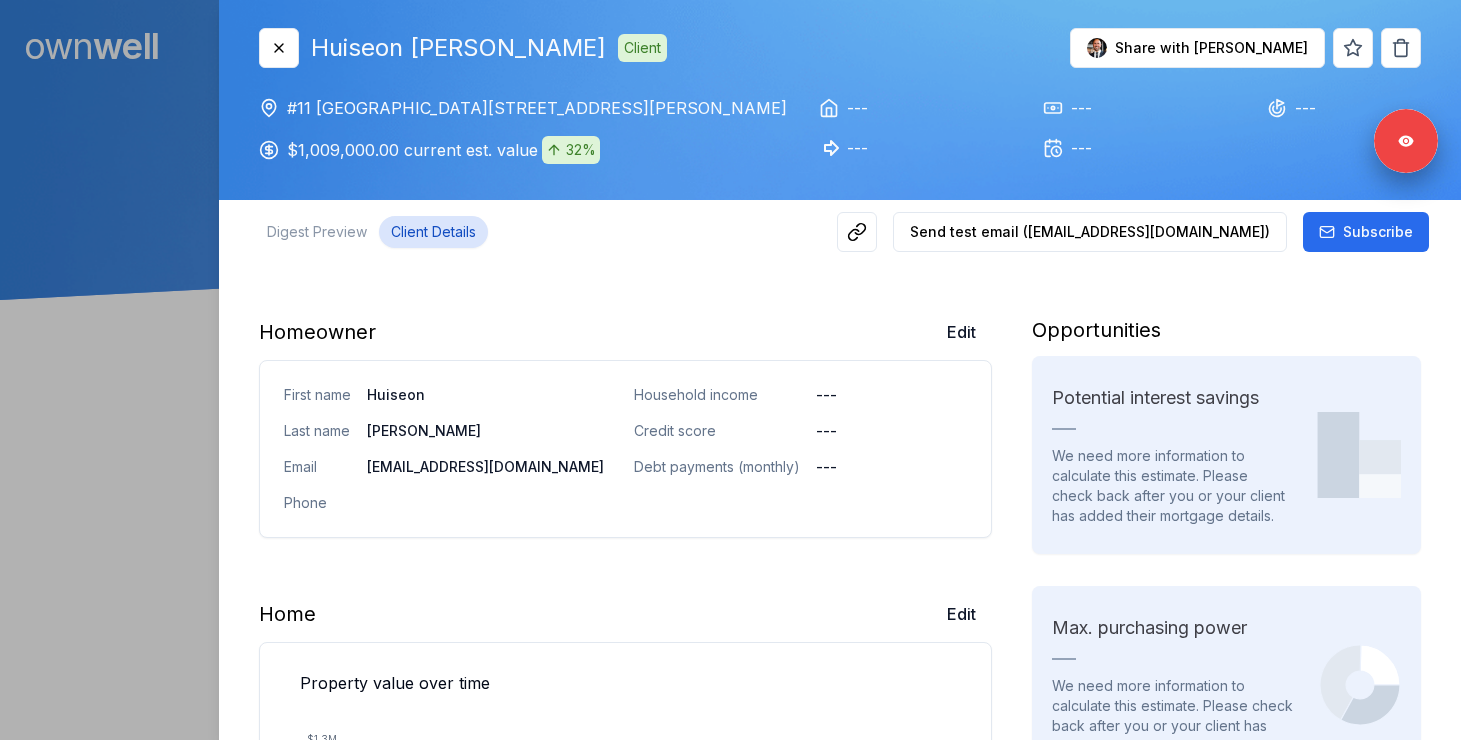 scroll, scrollTop: 199, scrollLeft: 0, axis: vertical 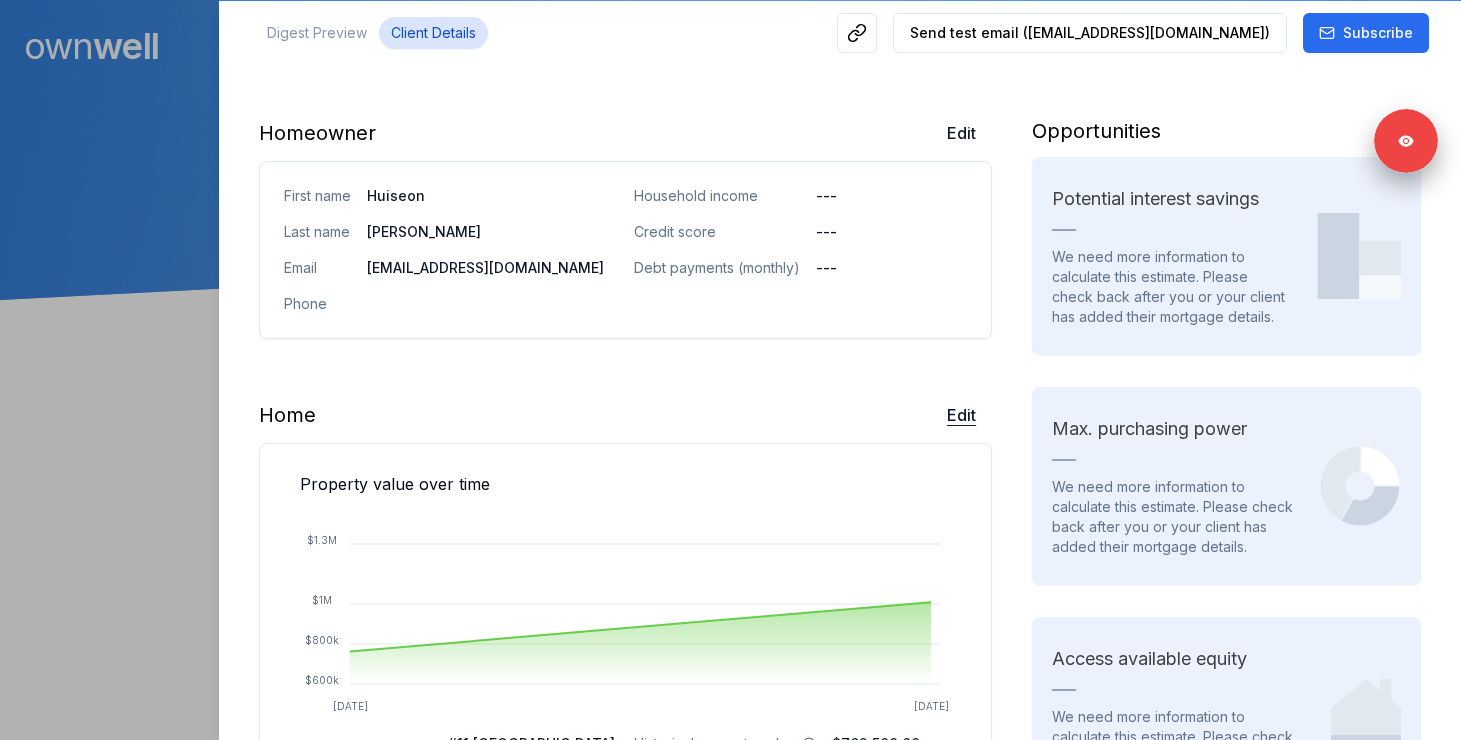 click on "Edit" at bounding box center (961, 415) 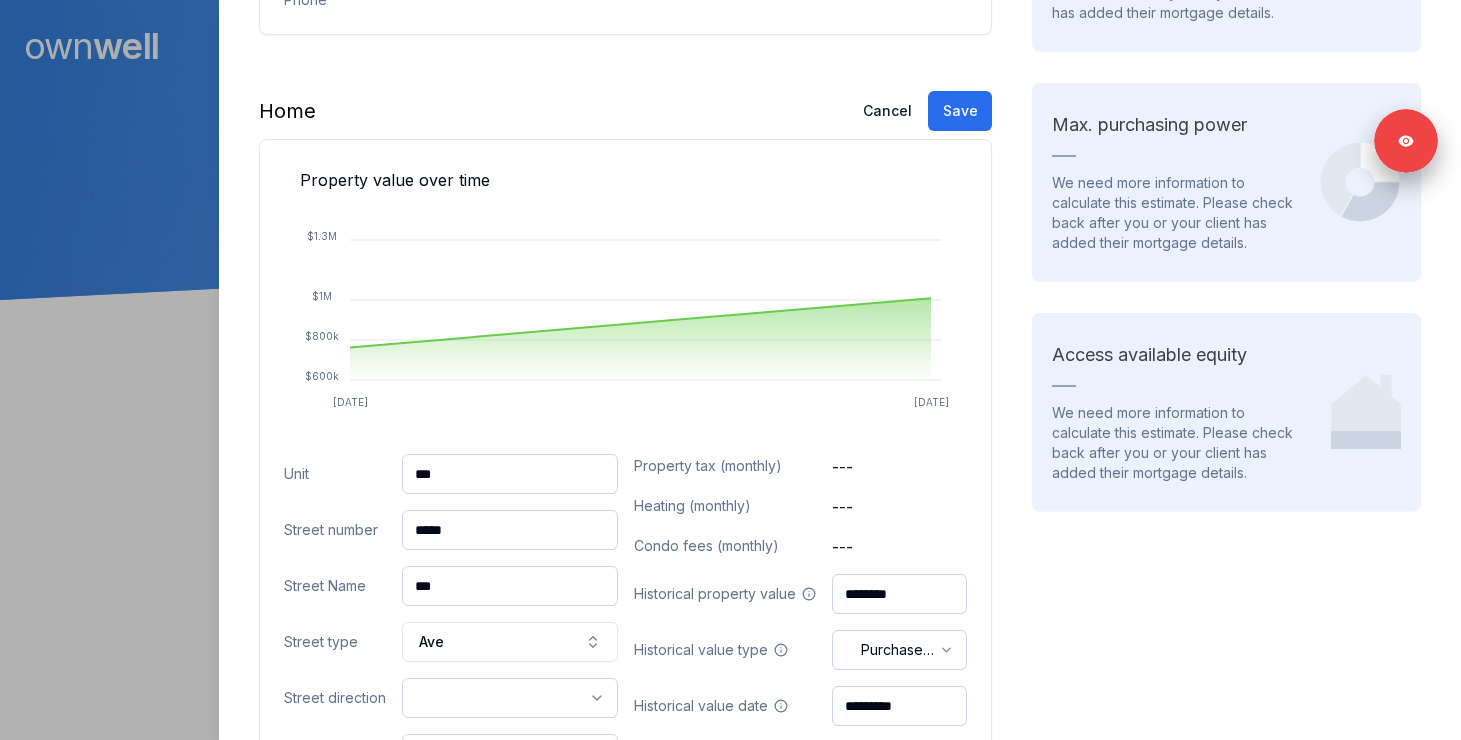 scroll, scrollTop: 527, scrollLeft: 0, axis: vertical 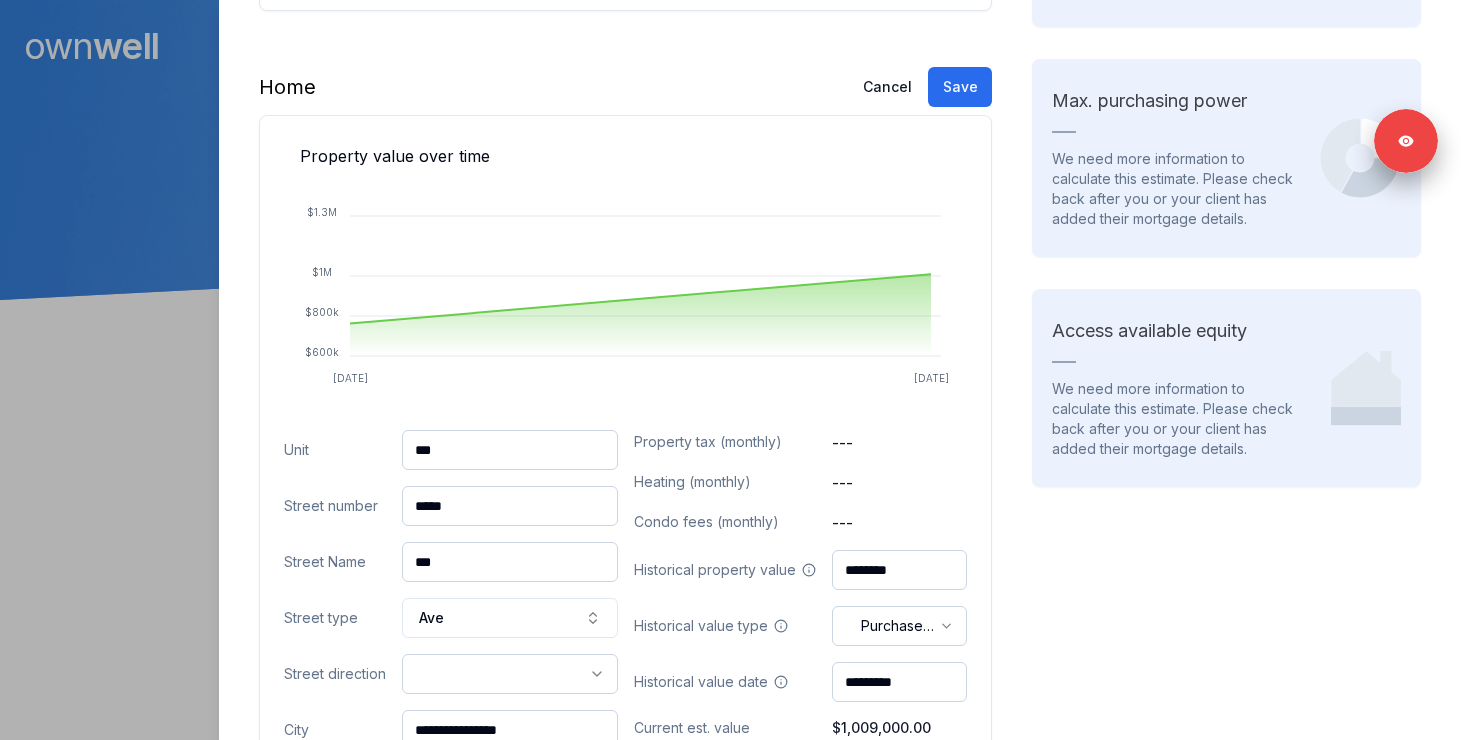 click on "***" at bounding box center [510, 450] 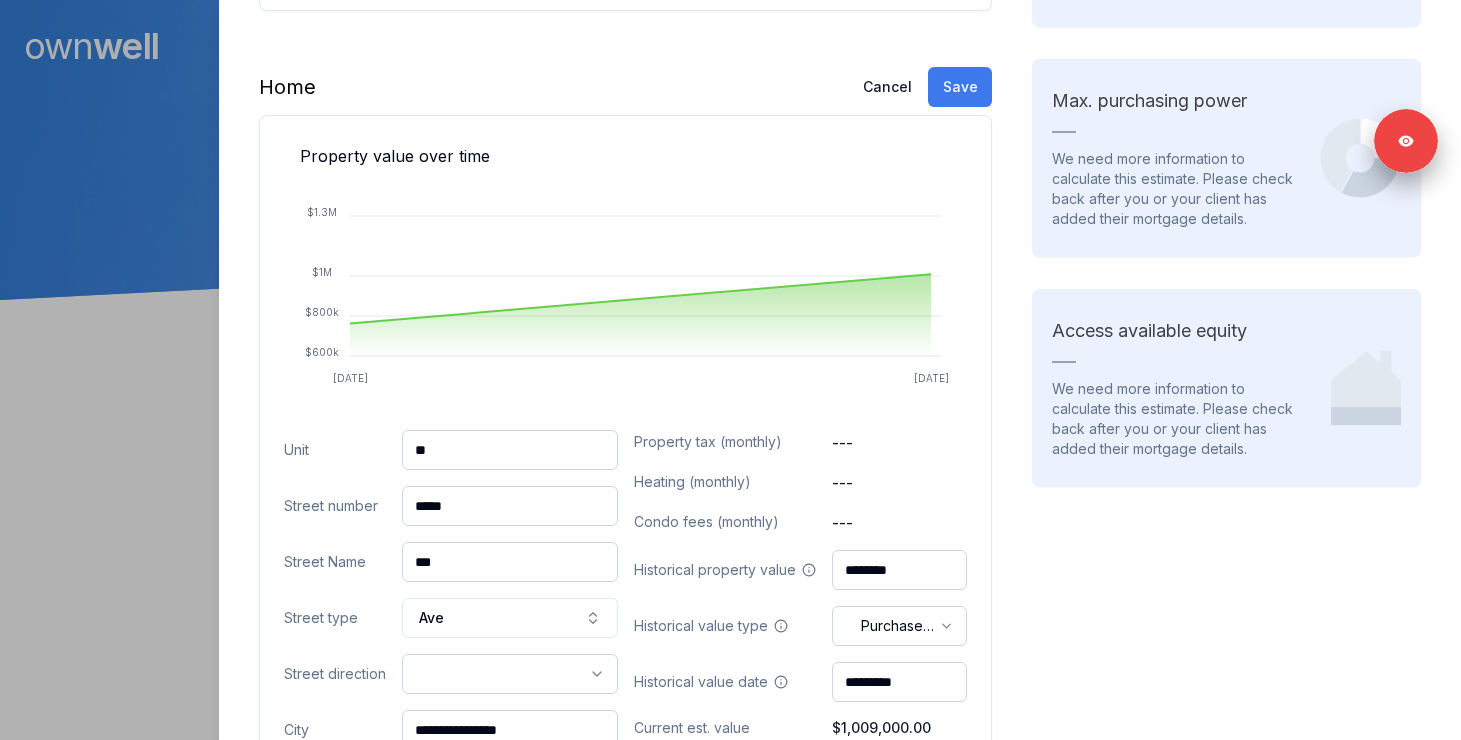 type on "**" 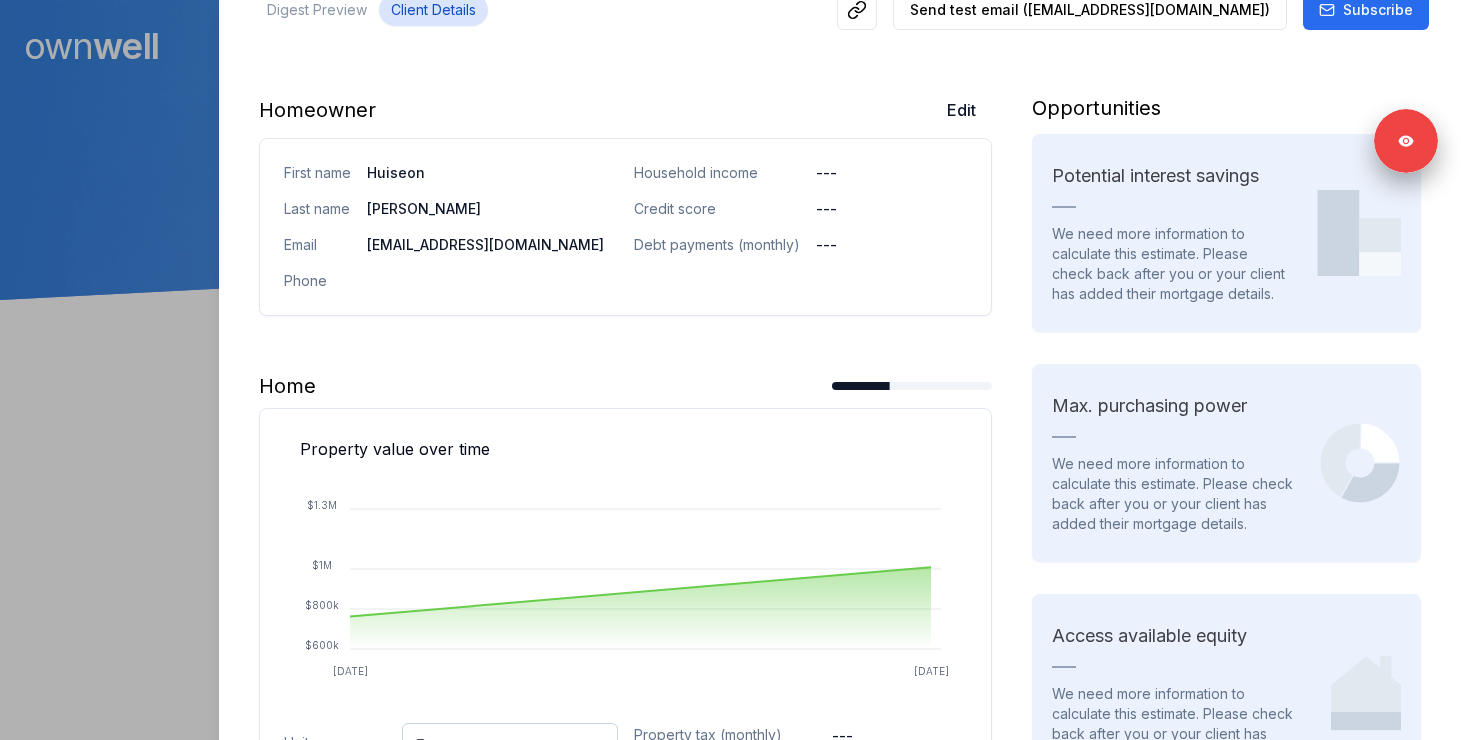 scroll, scrollTop: 0, scrollLeft: 0, axis: both 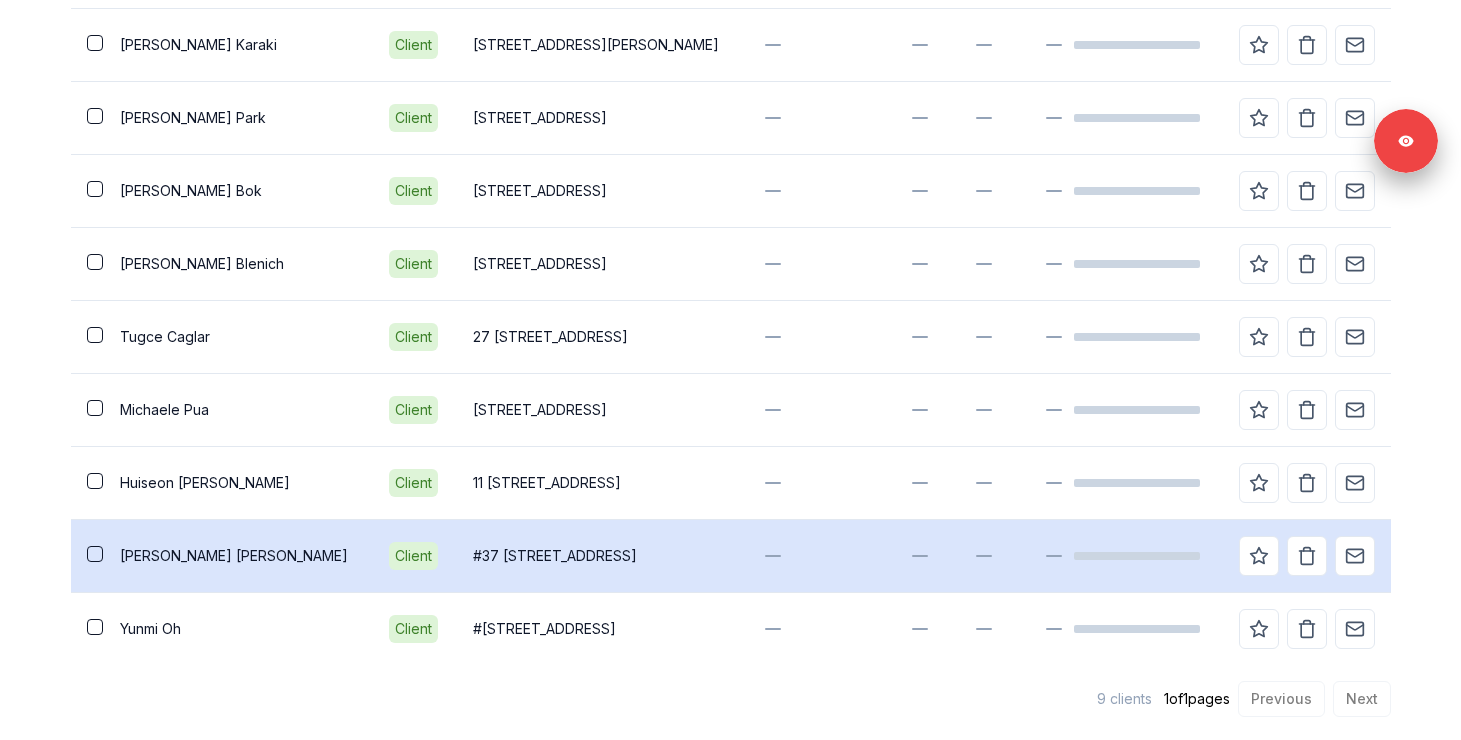click on "[PERSON_NAME]" at bounding box center [238, 556] 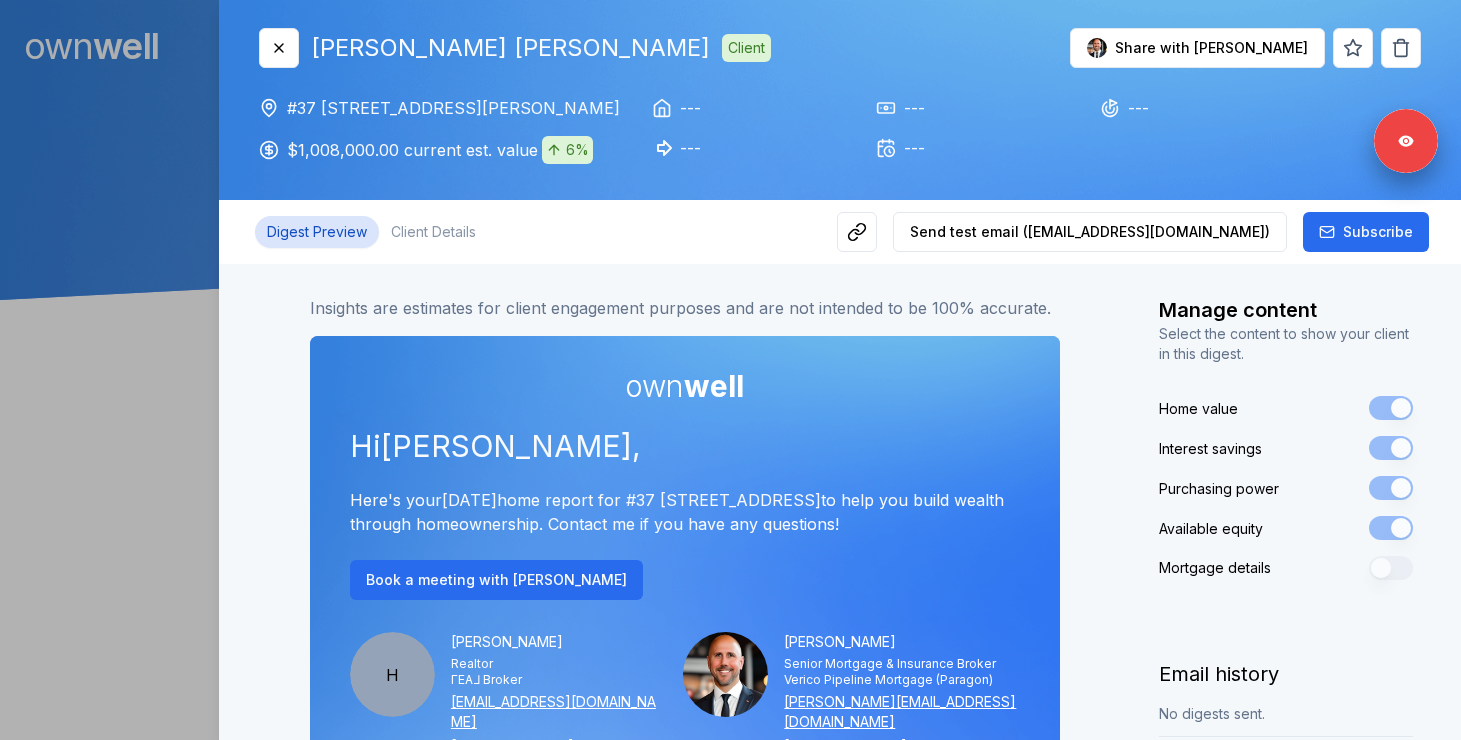 scroll, scrollTop: 0, scrollLeft: 0, axis: both 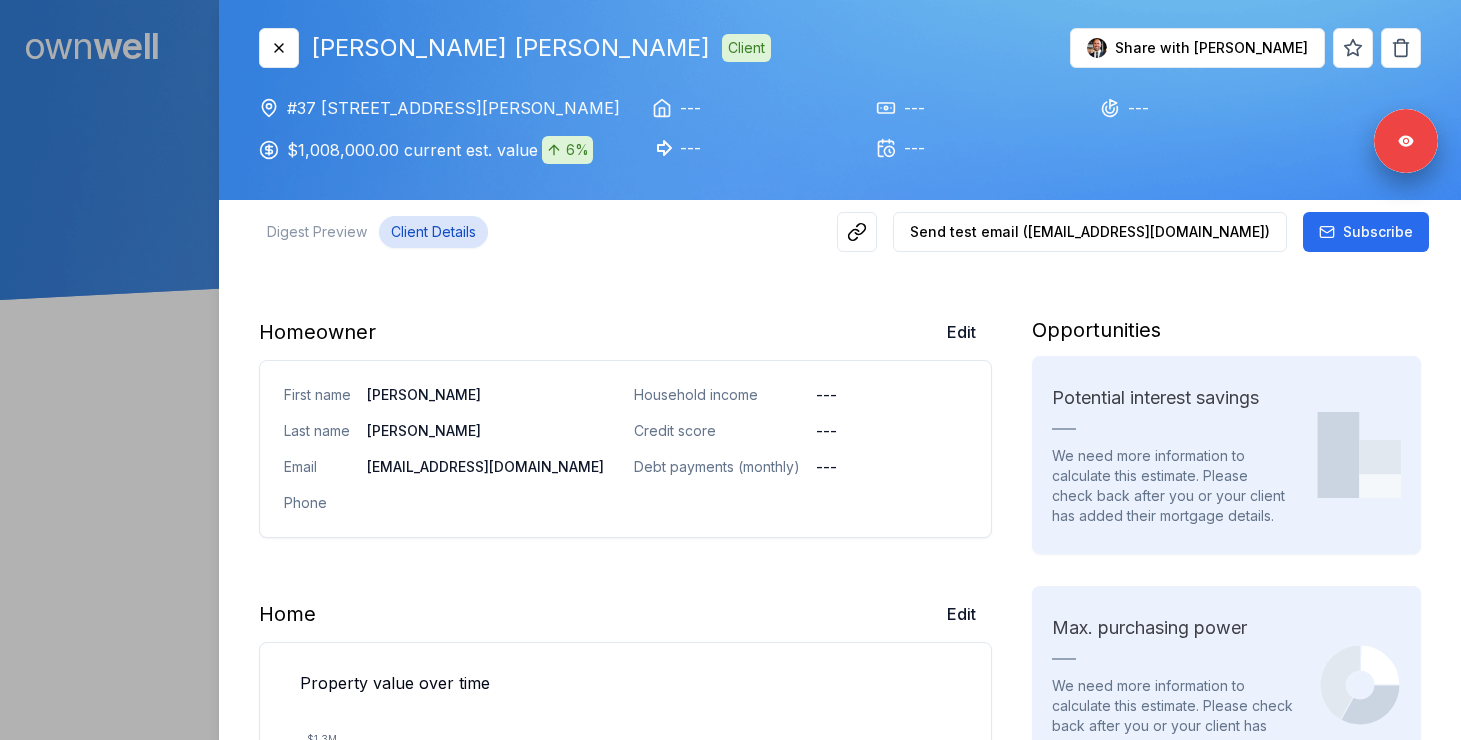 click on "Client Details" at bounding box center (433, 232) 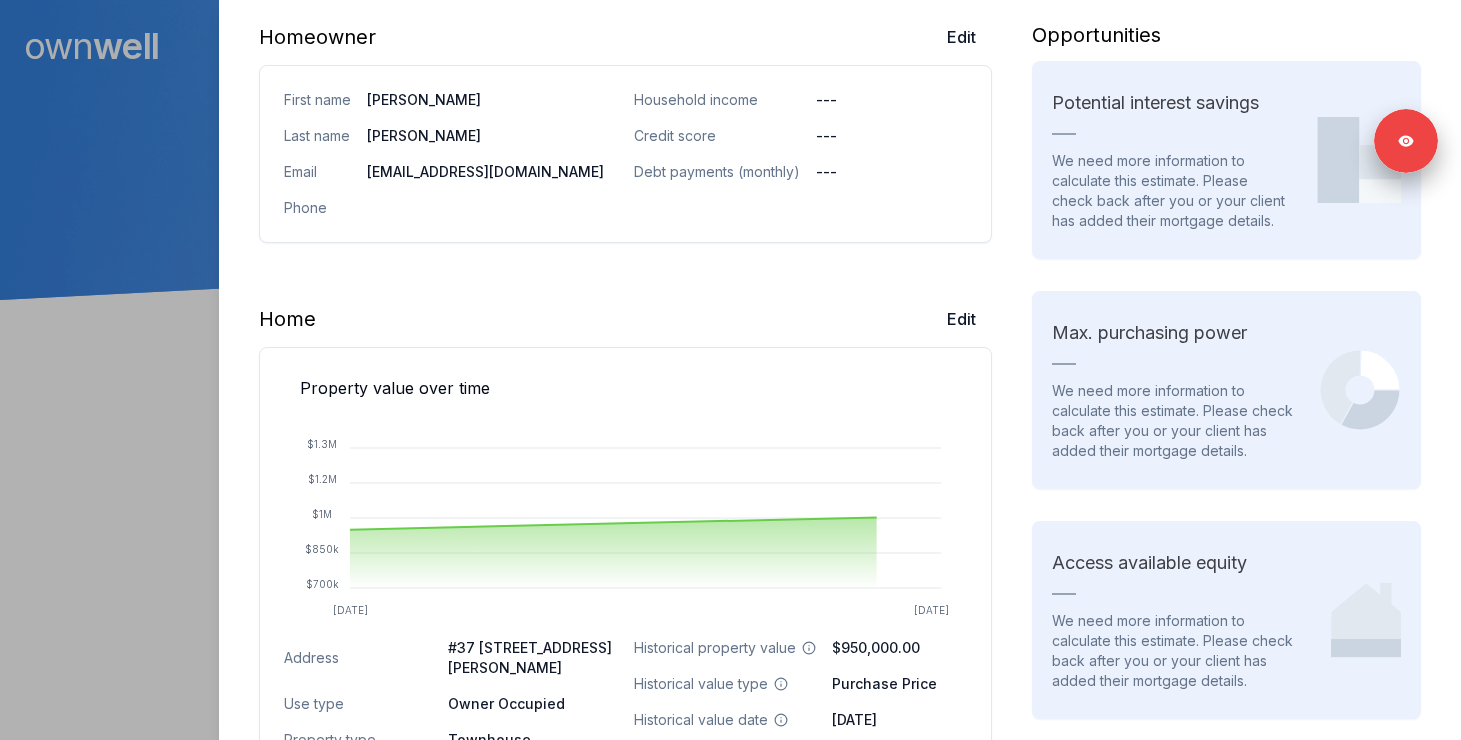 scroll, scrollTop: 438, scrollLeft: 0, axis: vertical 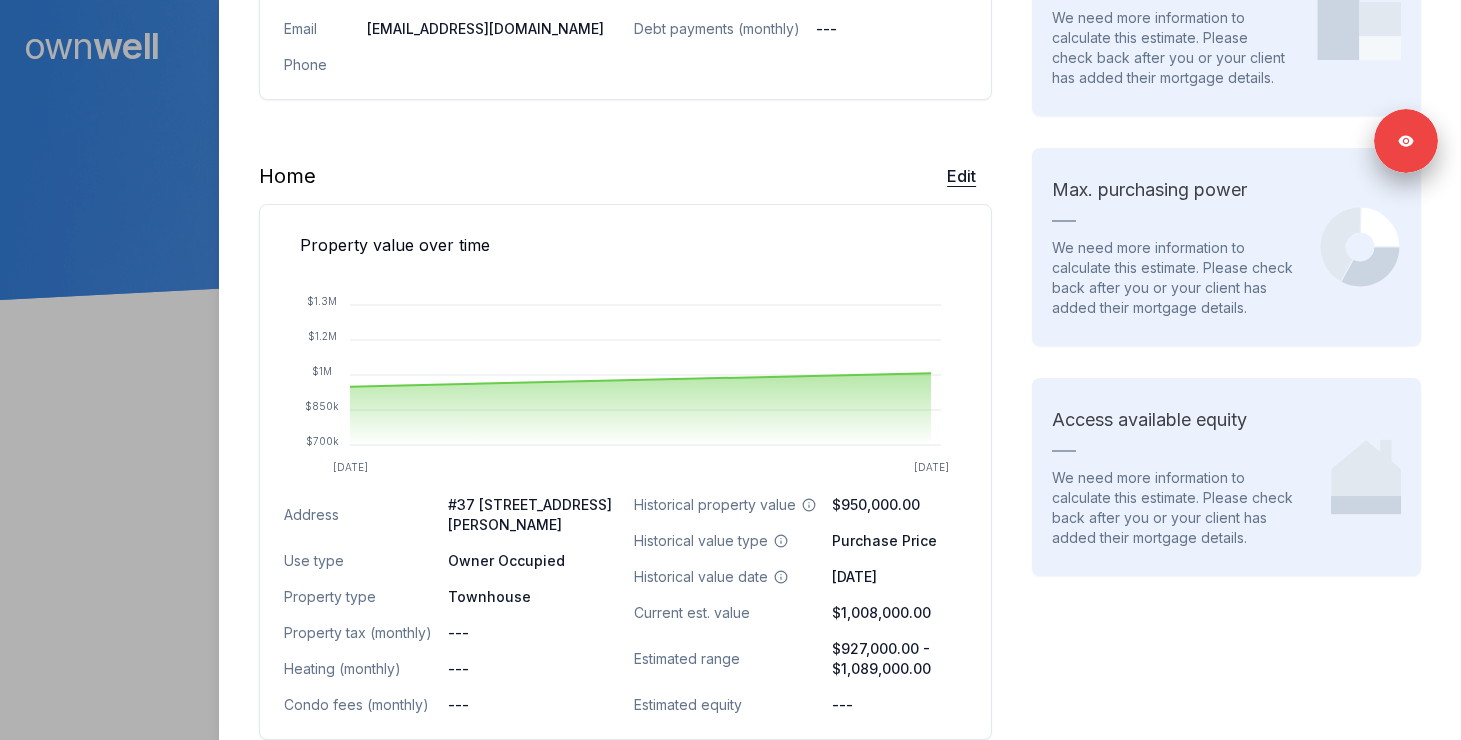 click on "Edit" at bounding box center (961, 176) 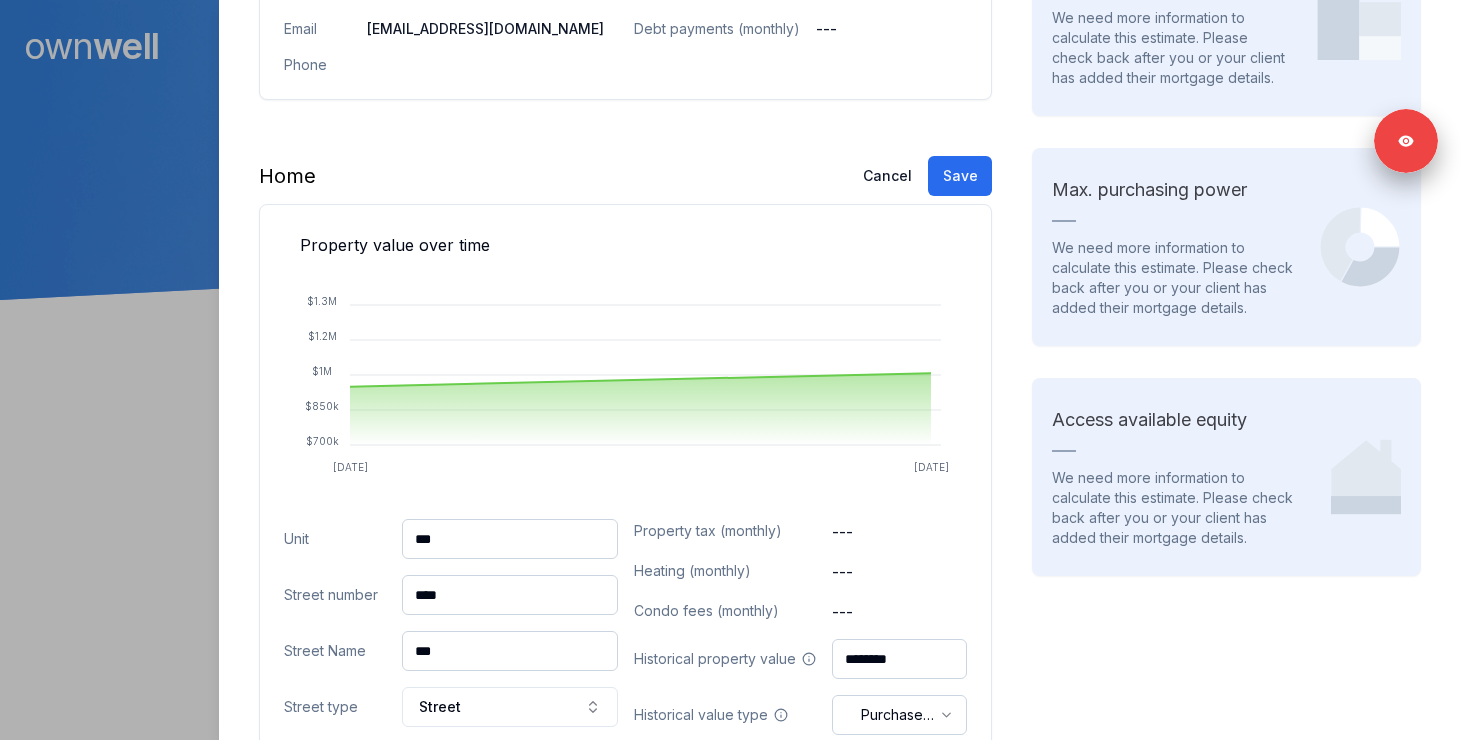 click on "***" at bounding box center [510, 539] 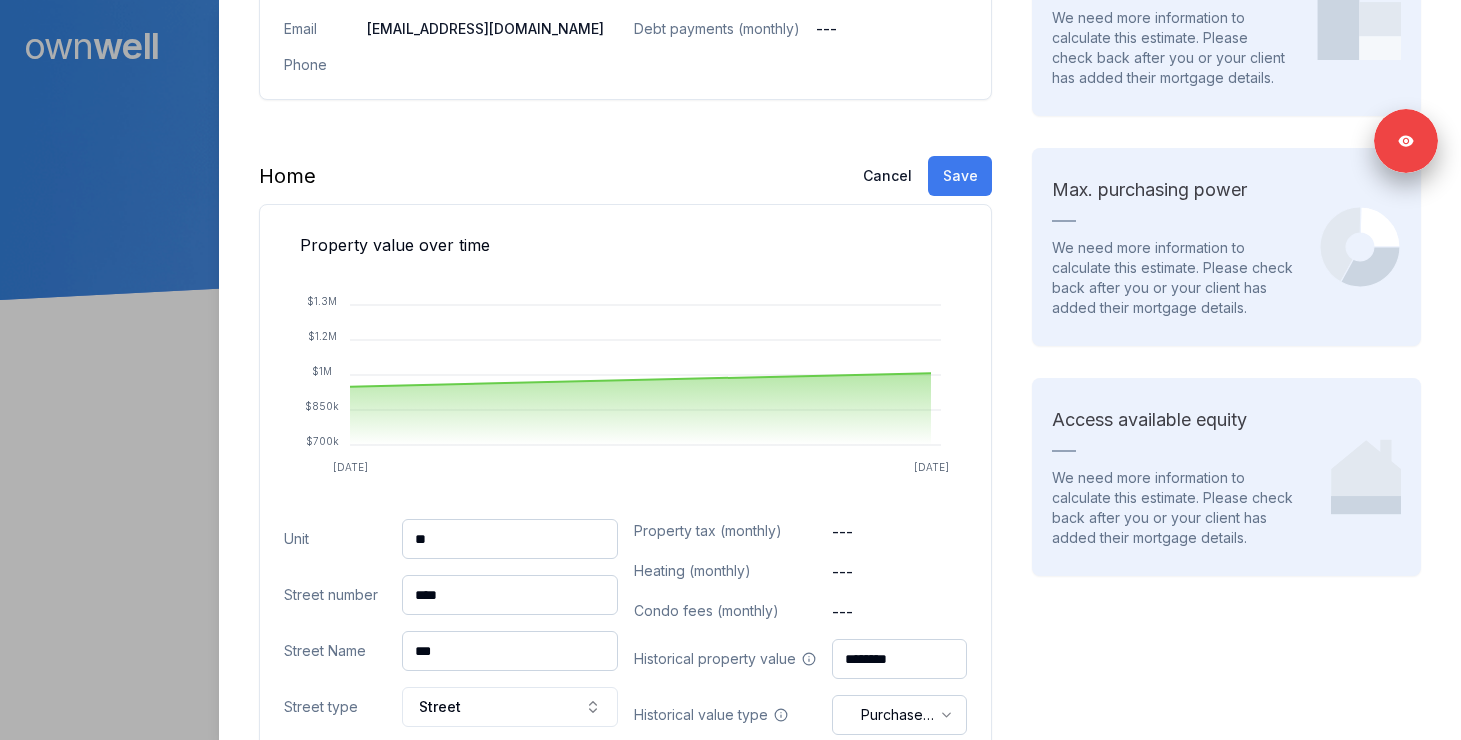 type on "**" 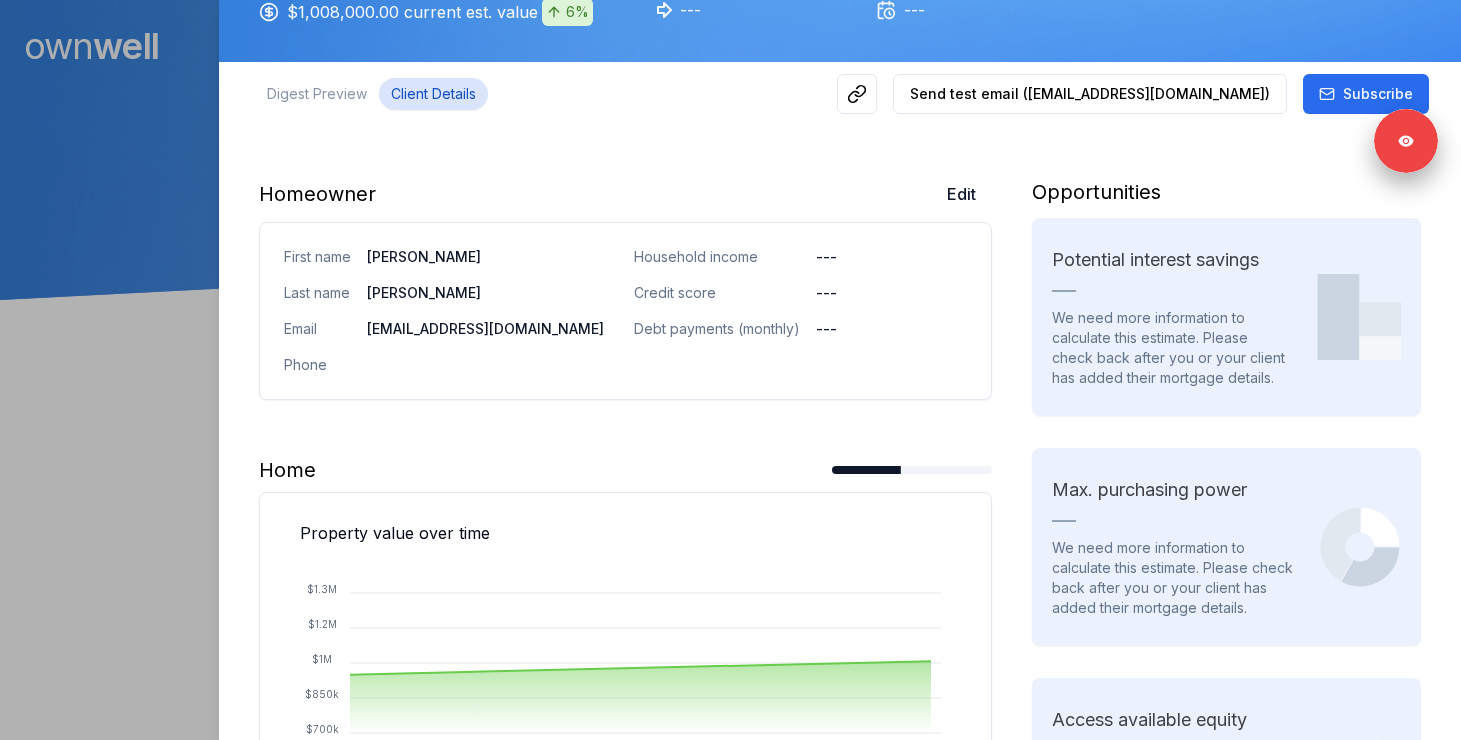 scroll, scrollTop: 0, scrollLeft: 0, axis: both 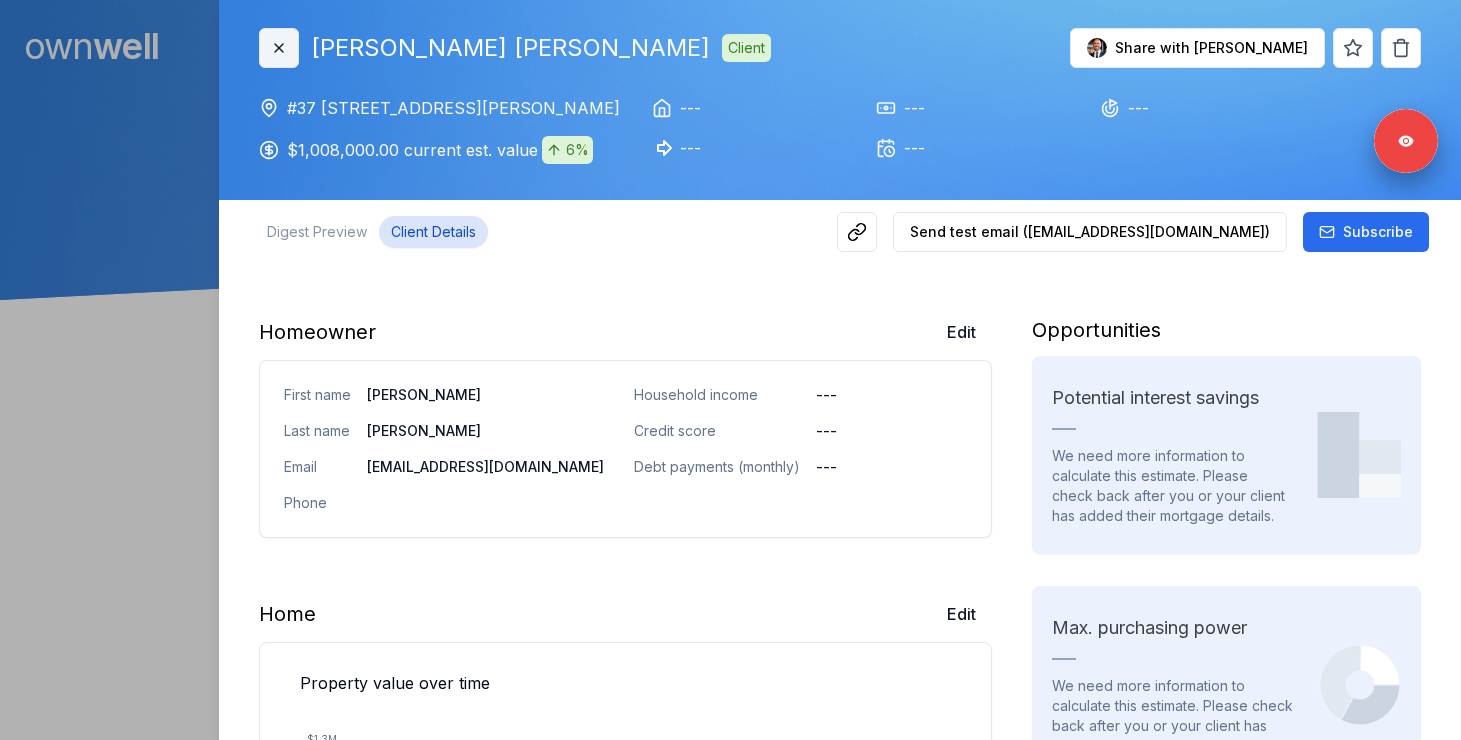 click on "Close" at bounding box center (279, 48) 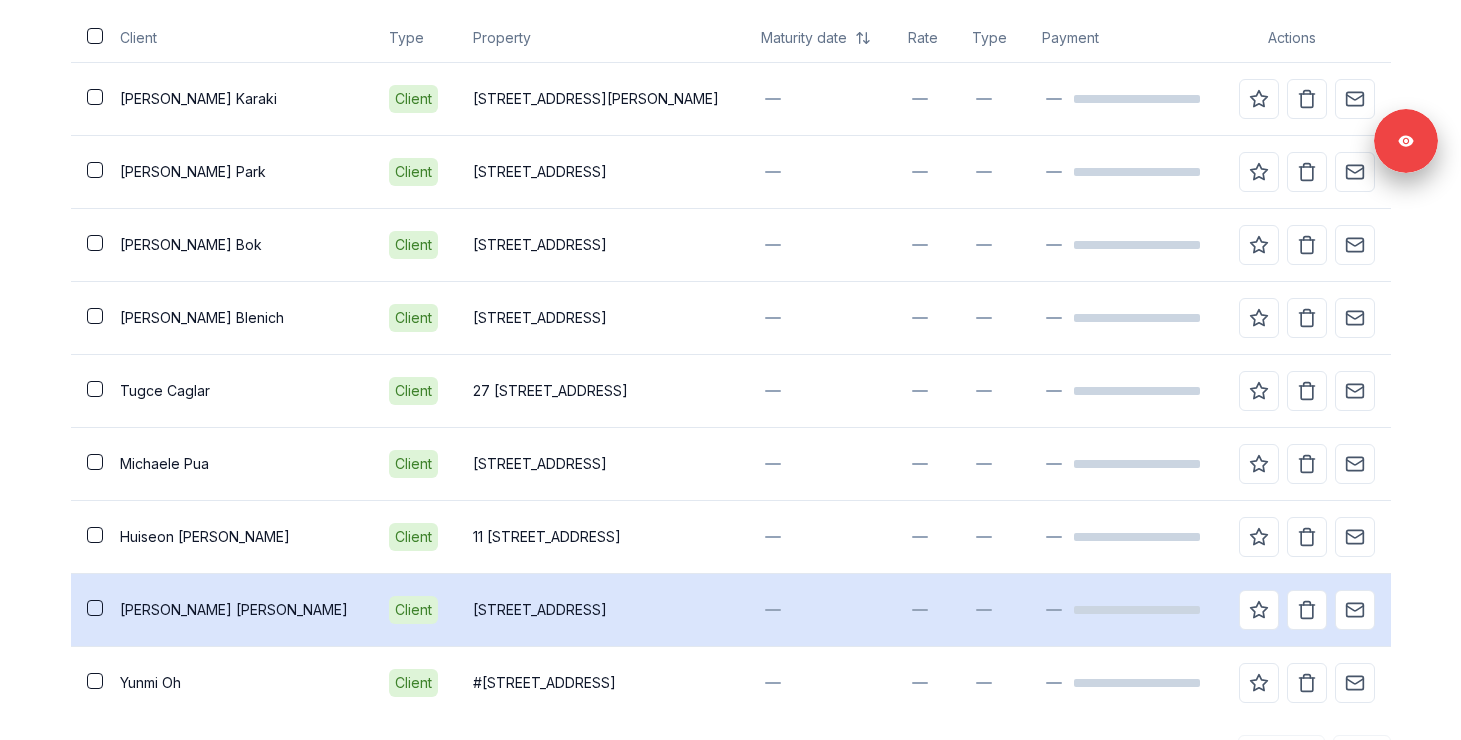 scroll, scrollTop: 712, scrollLeft: 0, axis: vertical 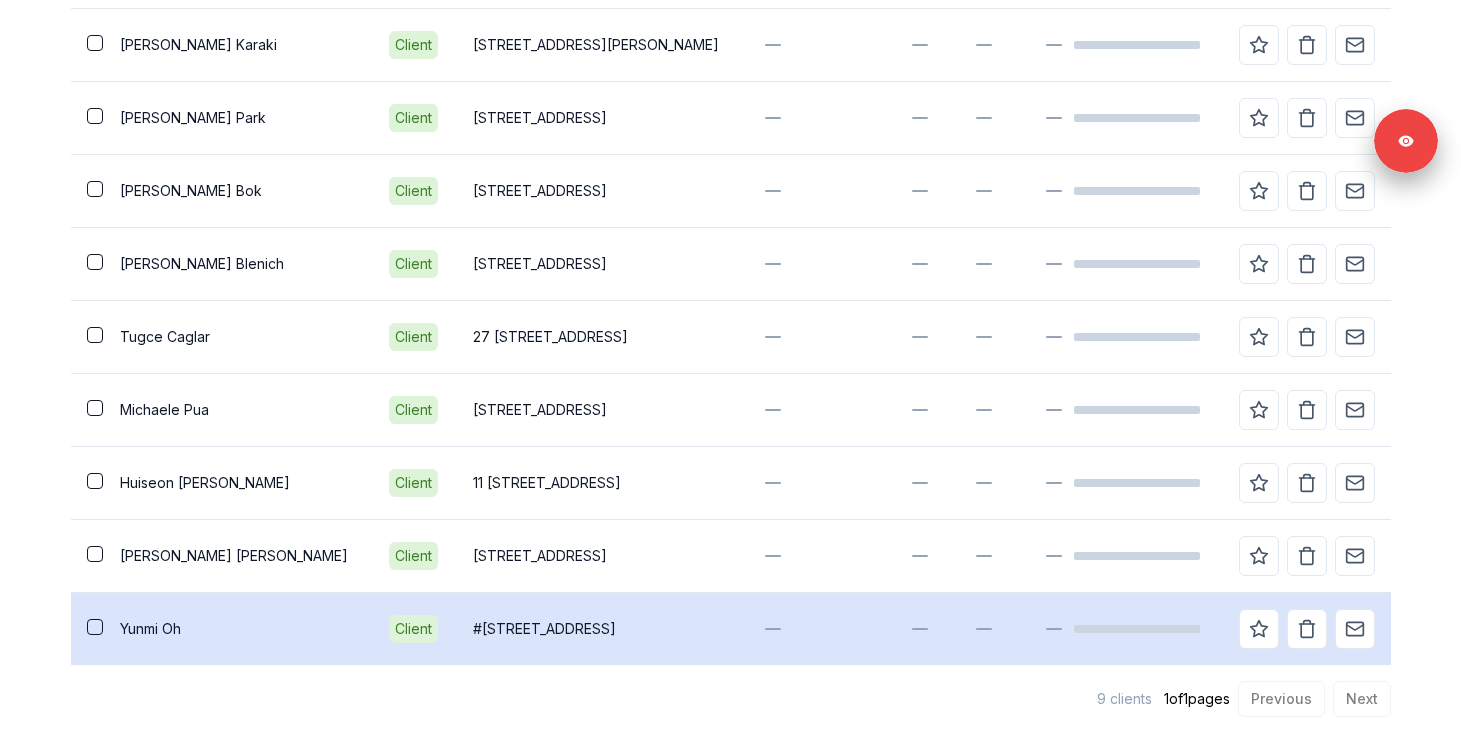 click on "[PERSON_NAME]" at bounding box center (238, 629) 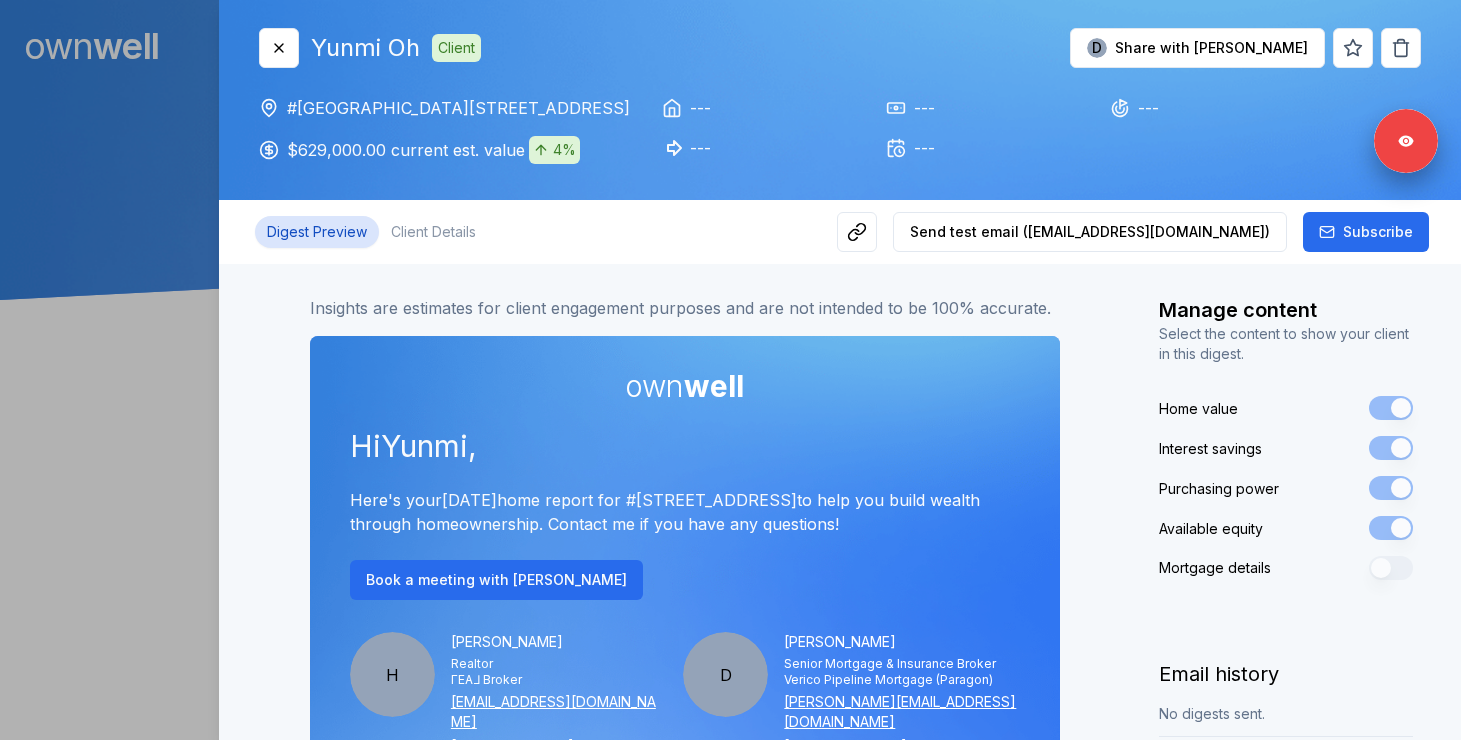 scroll, scrollTop: 0, scrollLeft: 0, axis: both 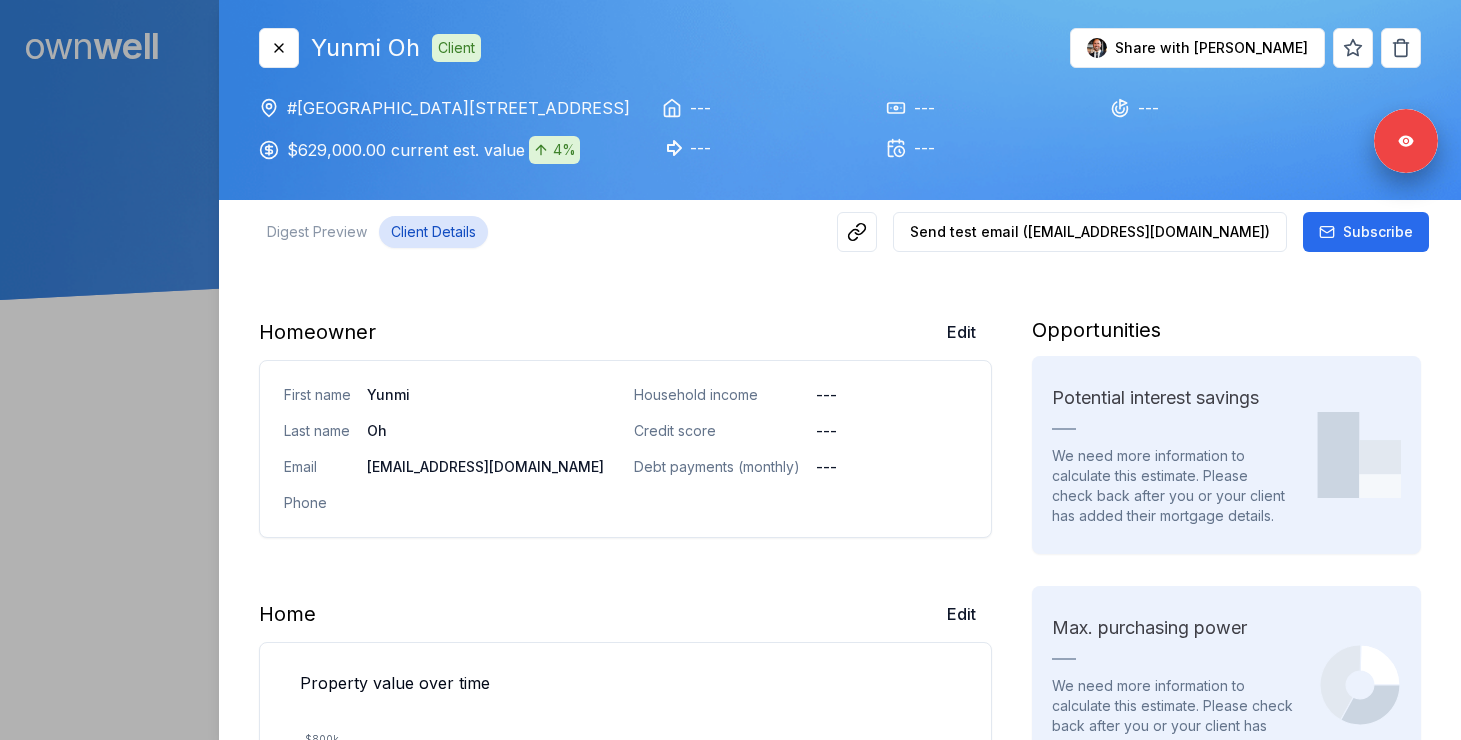 click on "Client Details" at bounding box center [433, 232] 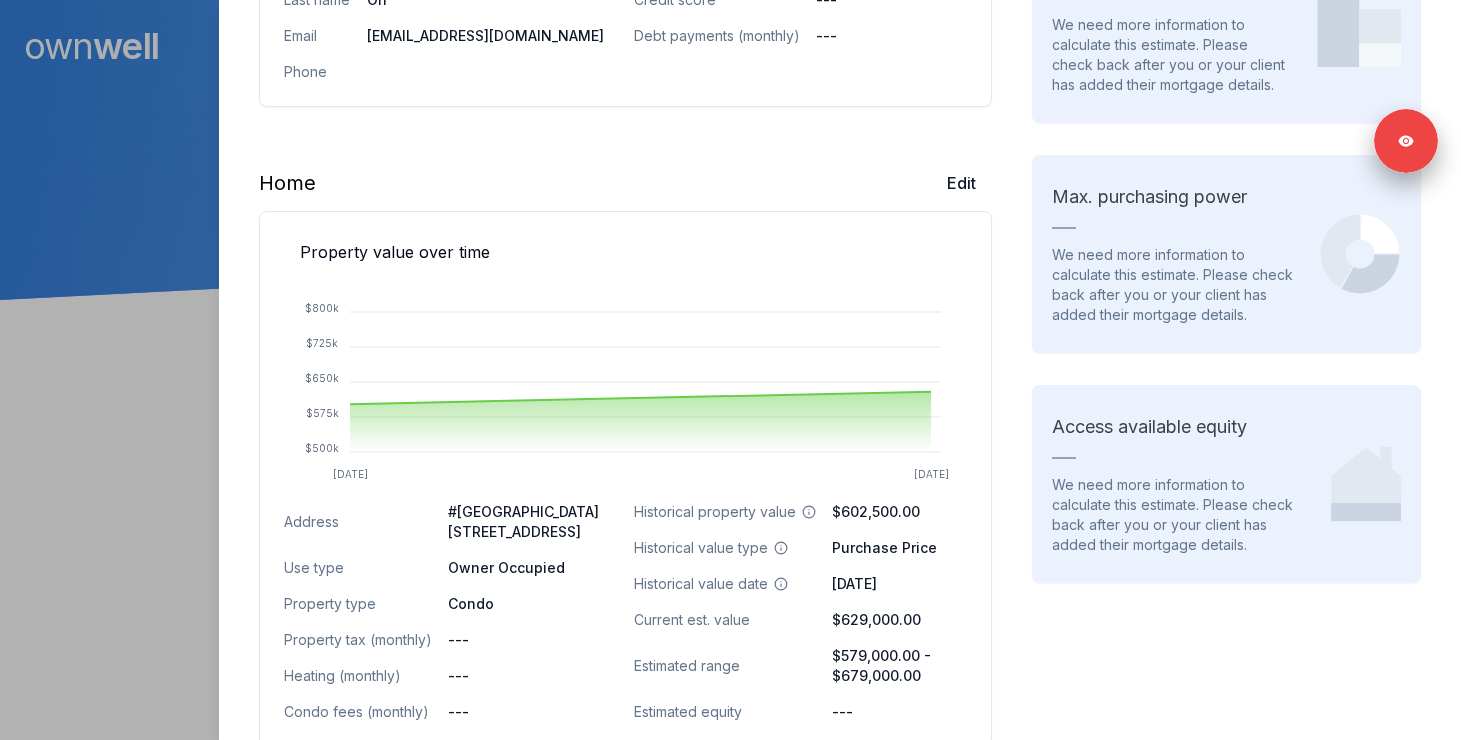 scroll, scrollTop: 439, scrollLeft: 0, axis: vertical 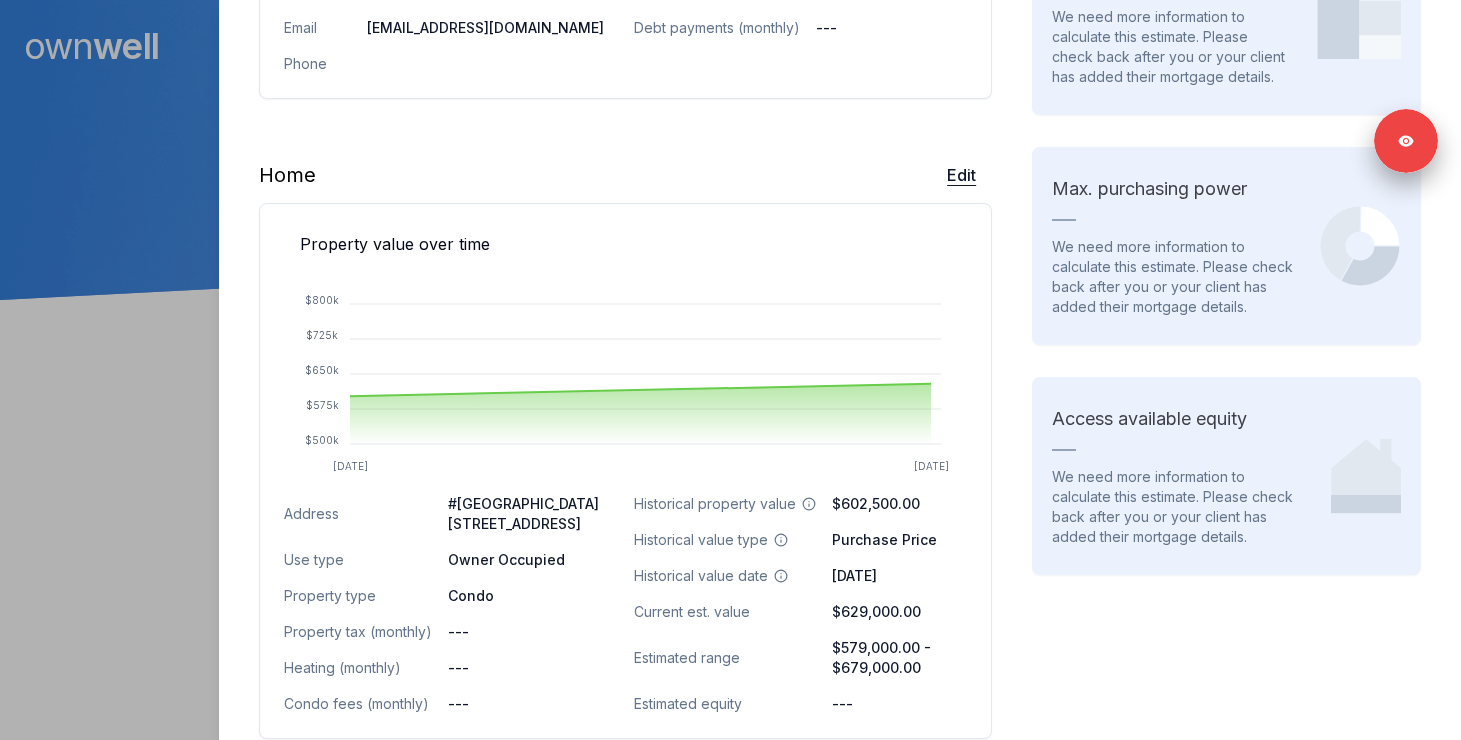 click on "Edit" at bounding box center (961, 175) 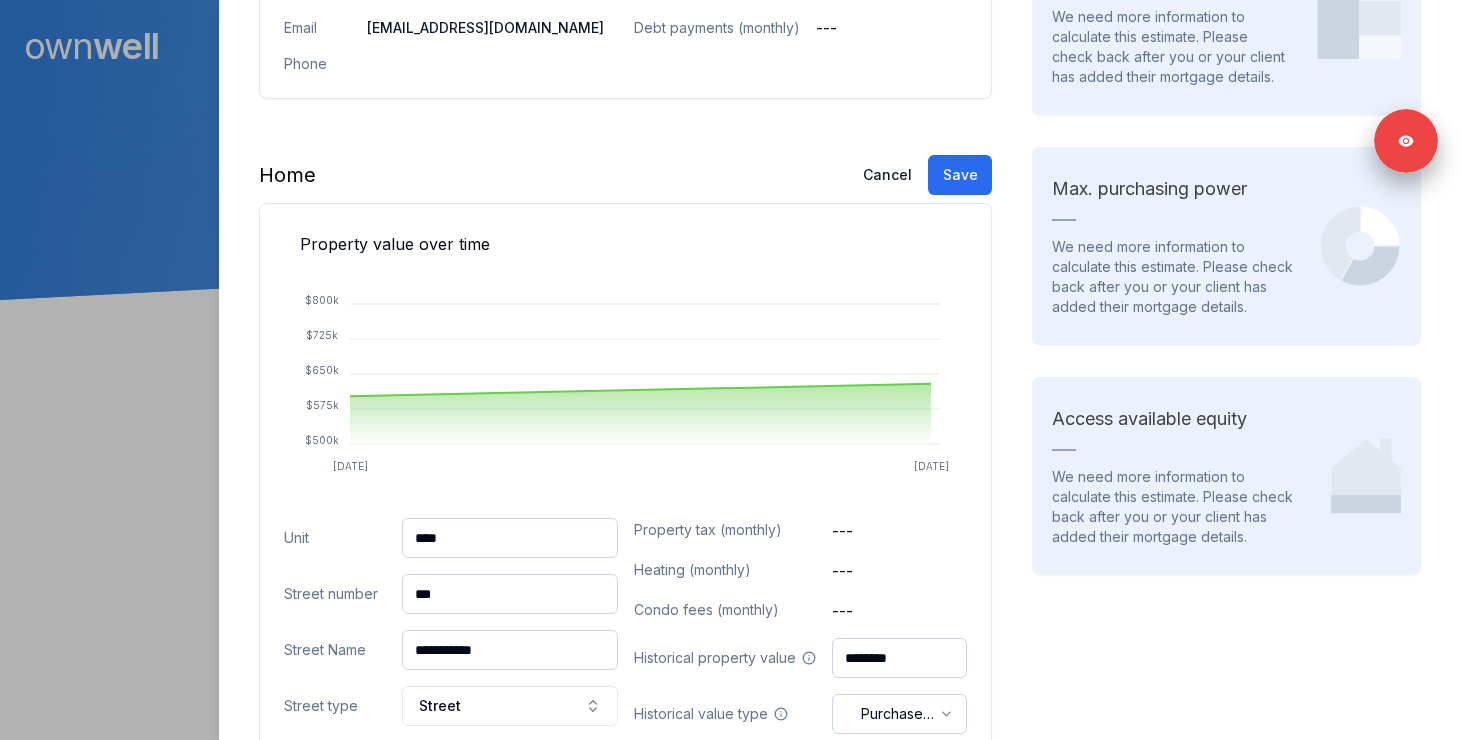 click on "****" at bounding box center (510, 538) 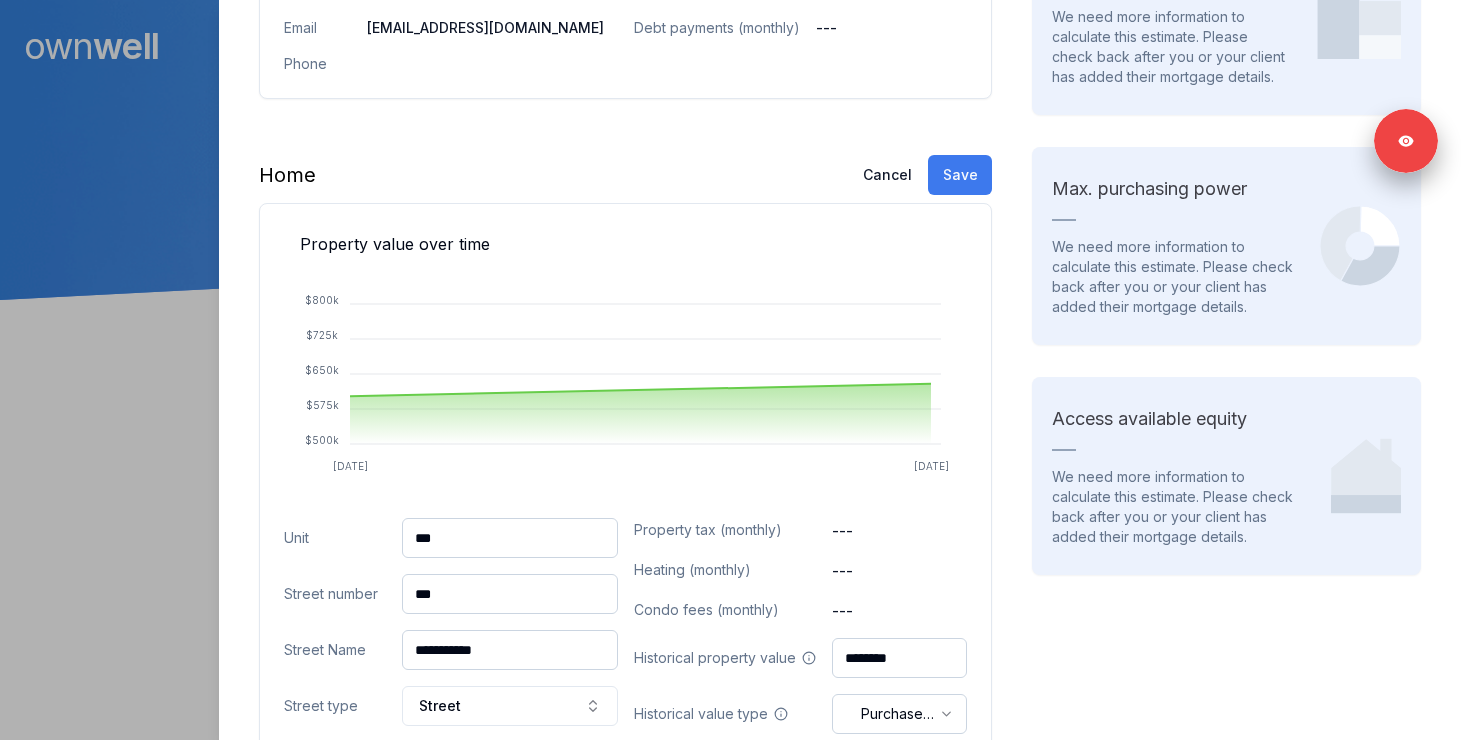 type on "***" 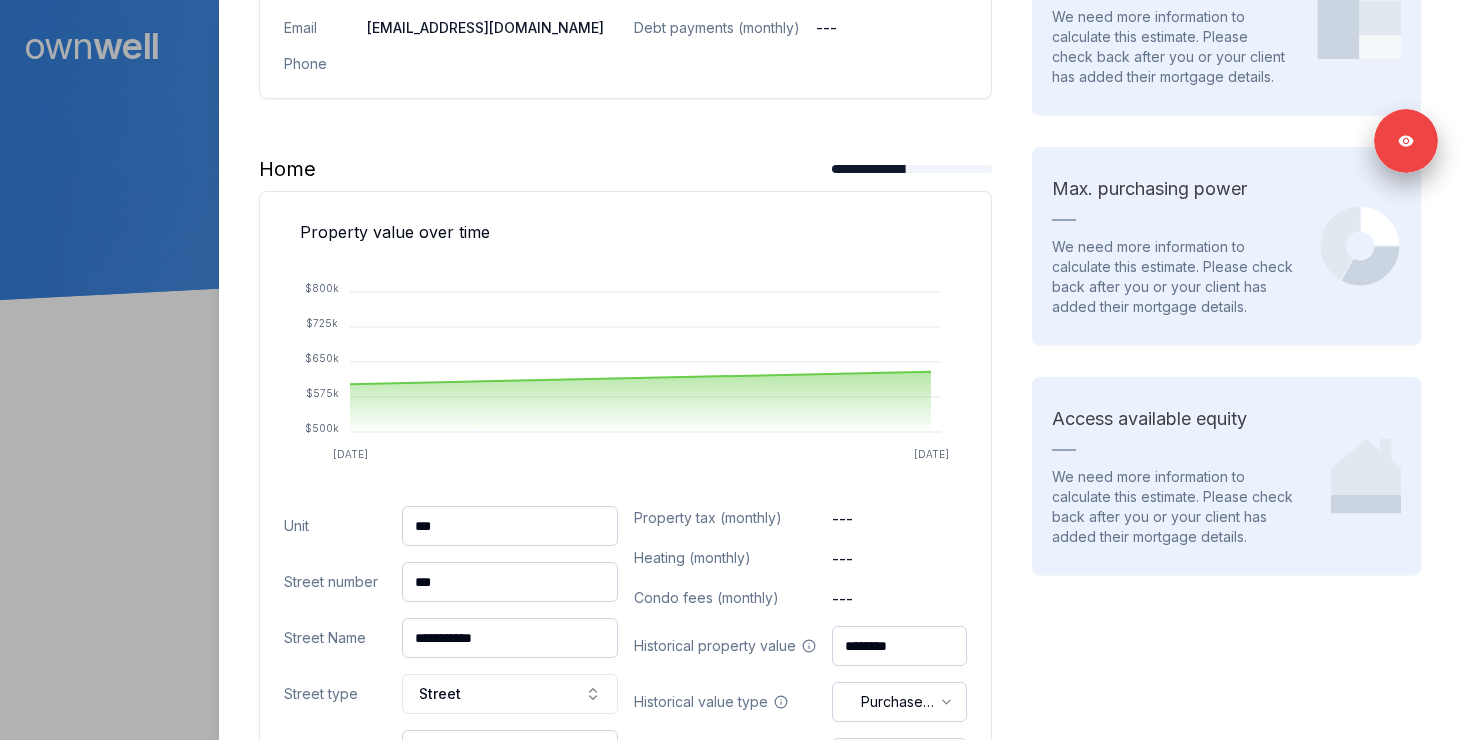 scroll, scrollTop: 0, scrollLeft: 0, axis: both 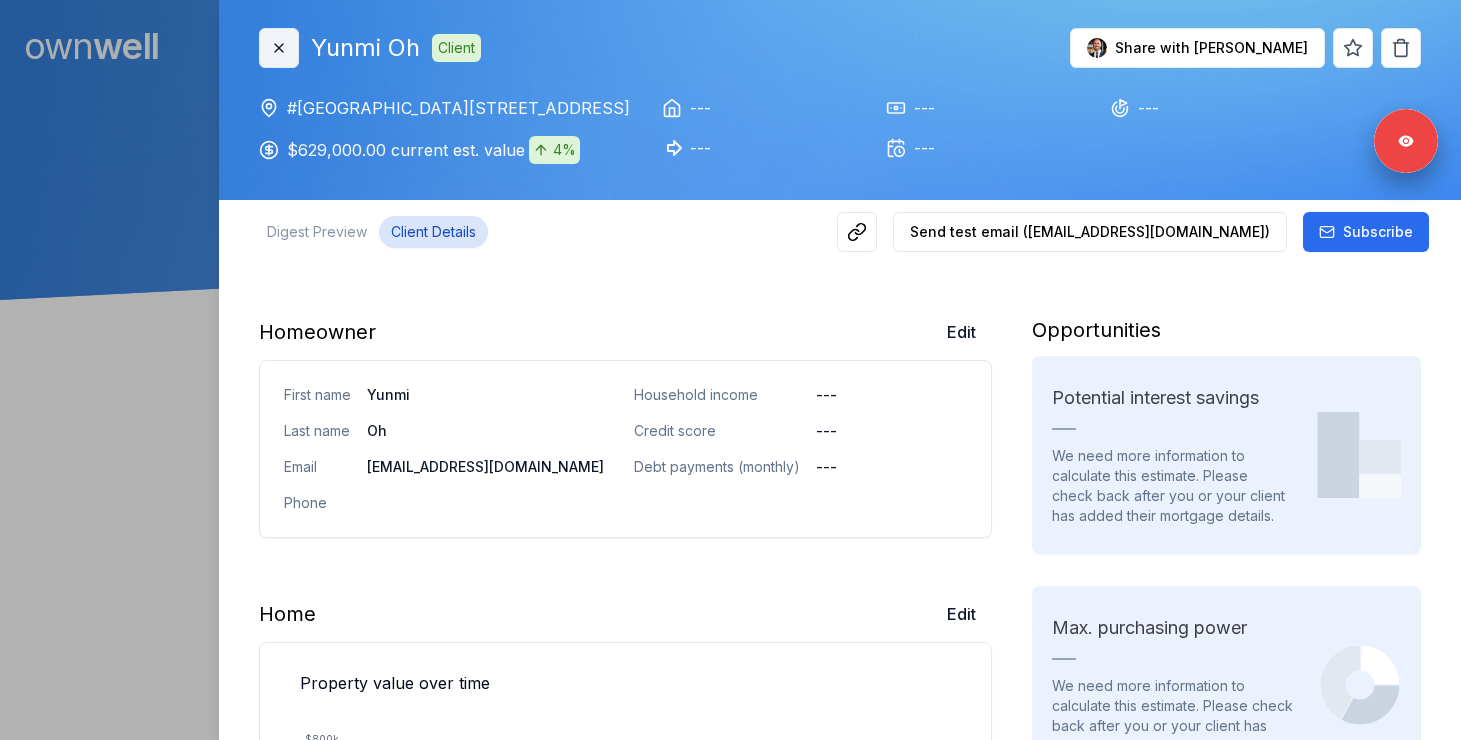 click 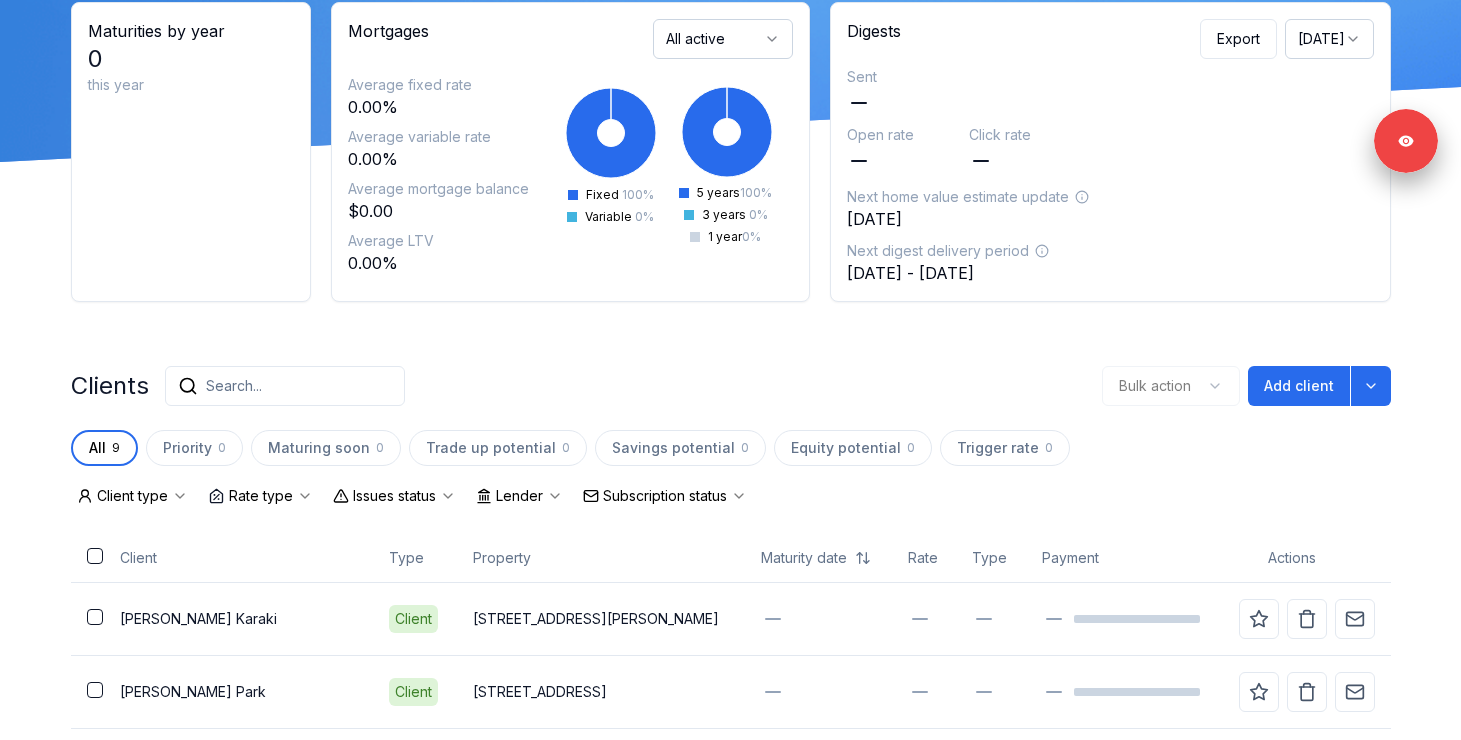 scroll, scrollTop: 0, scrollLeft: 0, axis: both 